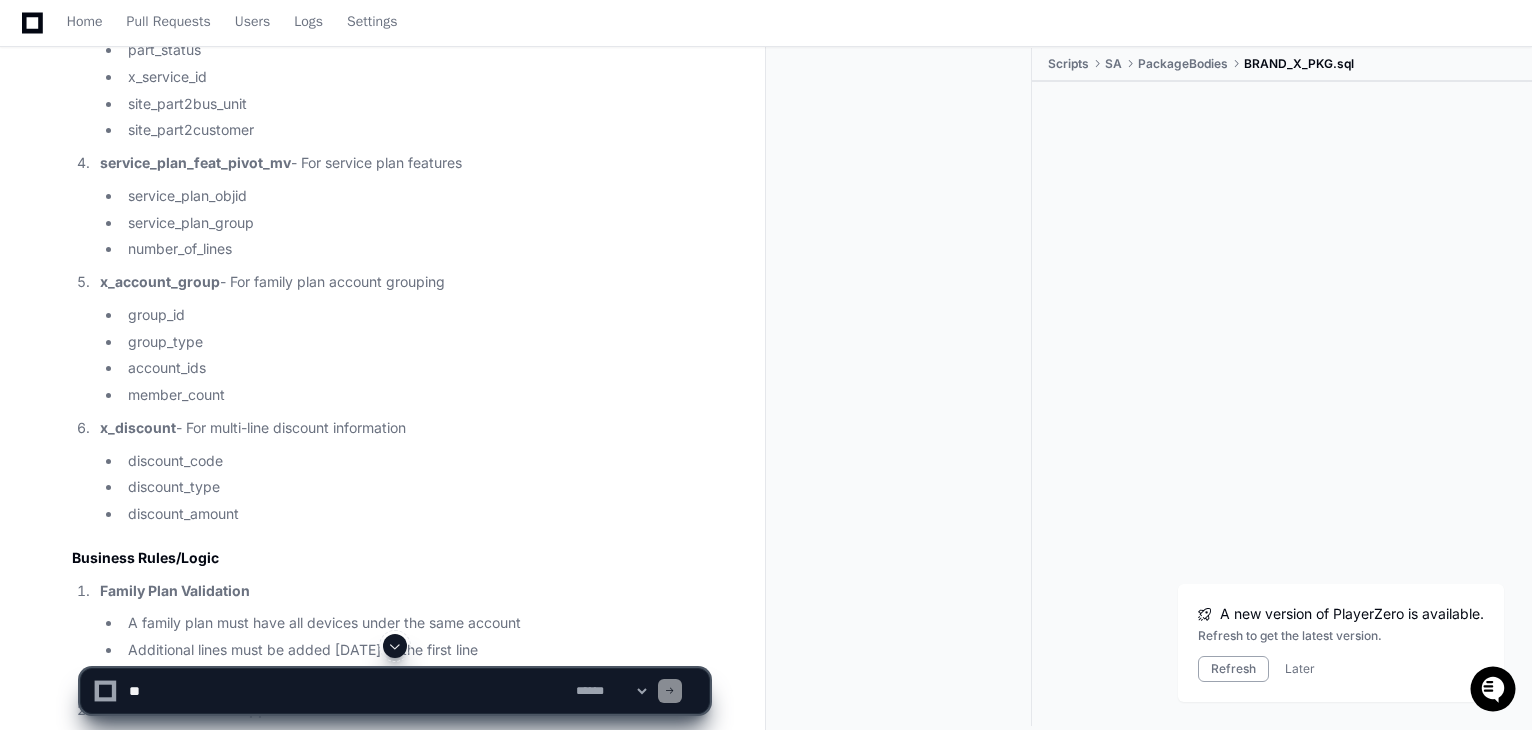scroll, scrollTop: 13790, scrollLeft: 0, axis: vertical 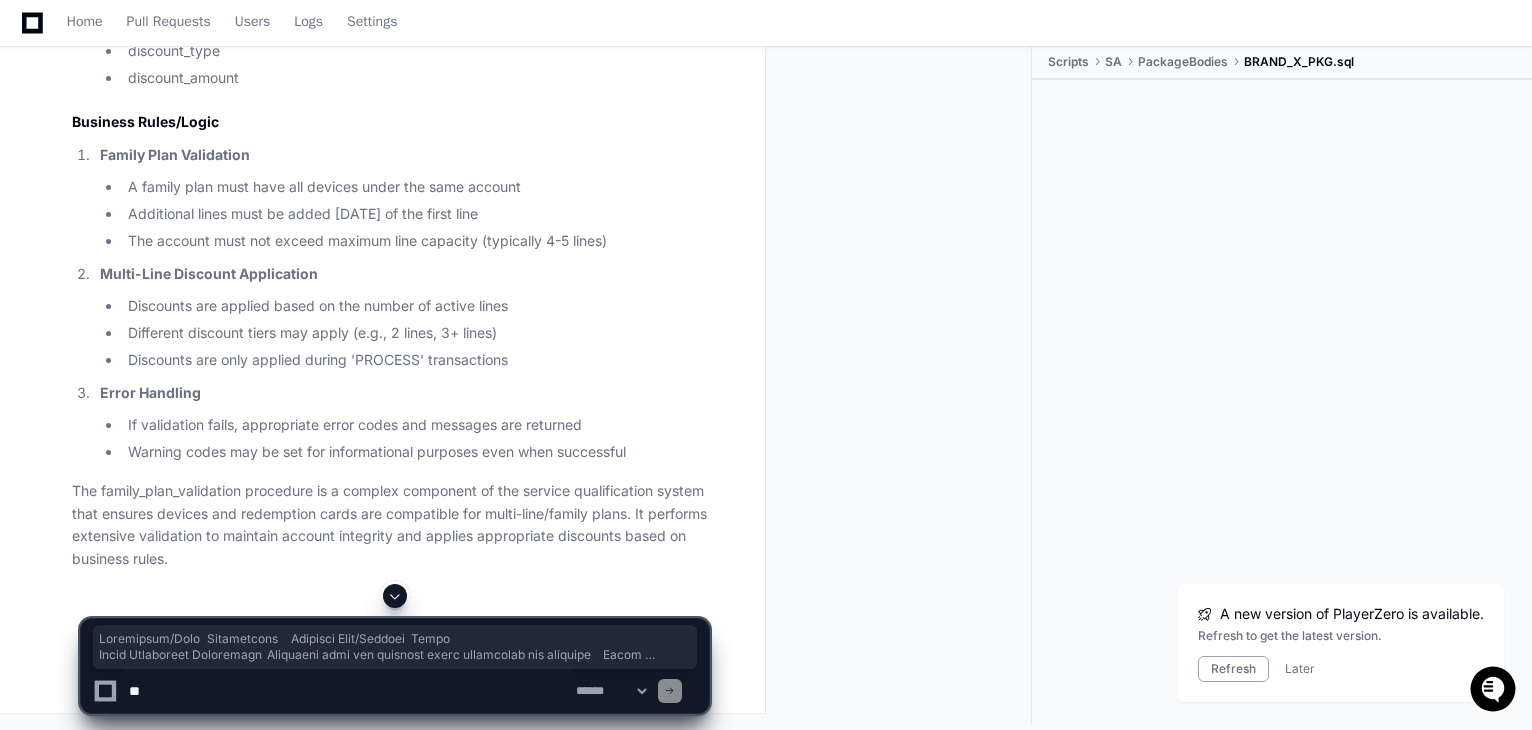 drag, startPoint x: 89, startPoint y: 205, endPoint x: 690, endPoint y: 283, distance: 606.0404 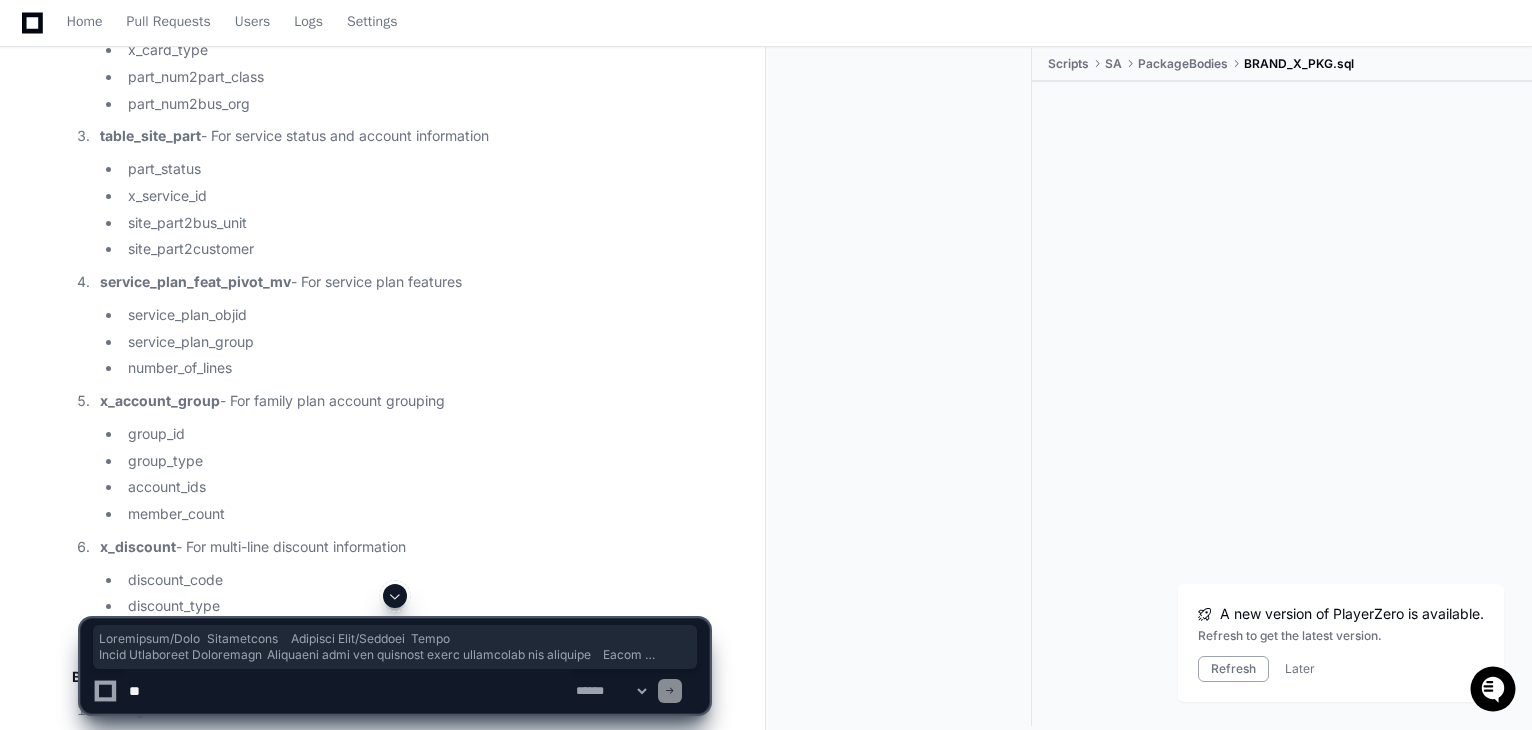scroll, scrollTop: 13696, scrollLeft: 0, axis: vertical 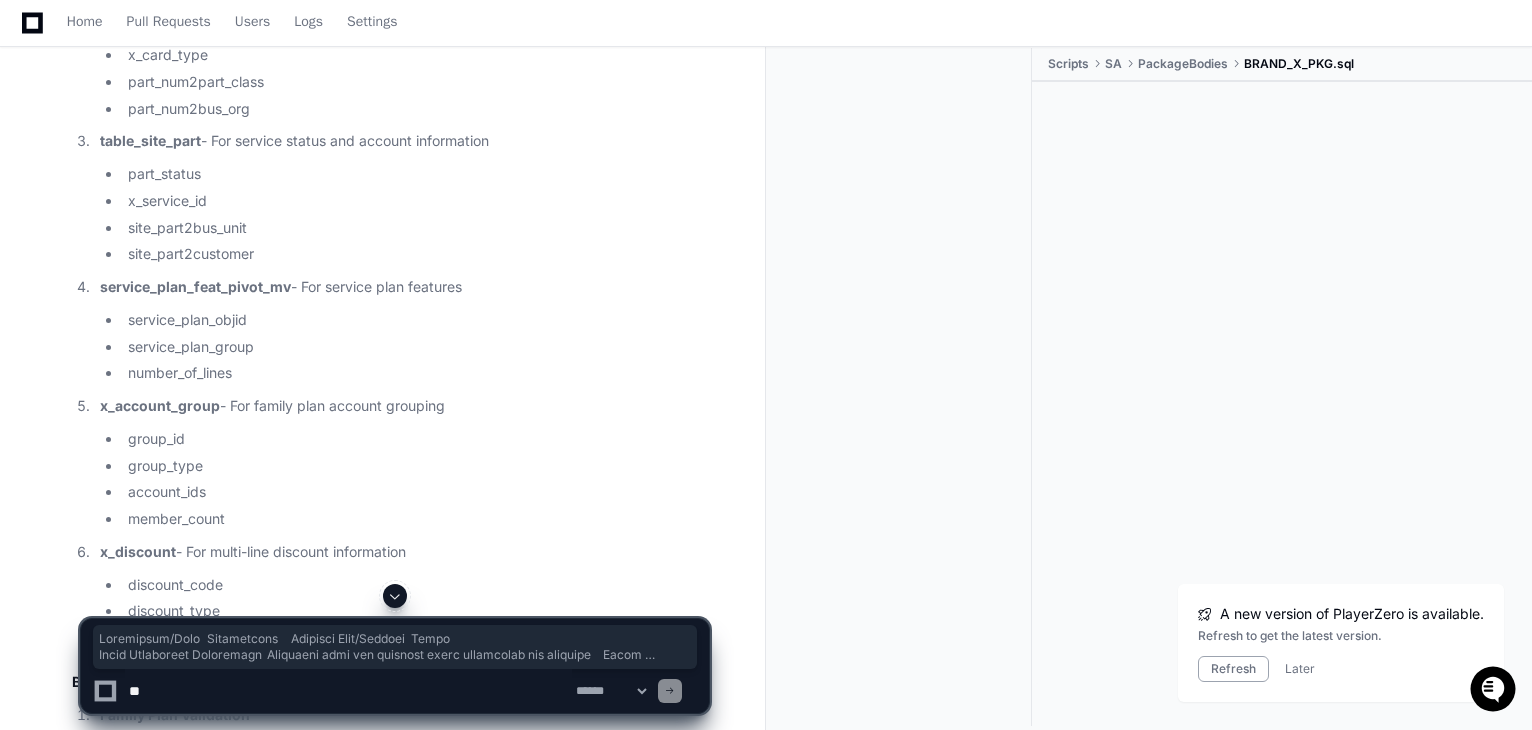 click on "Analysis of family_plan_validation Stored Procedure" 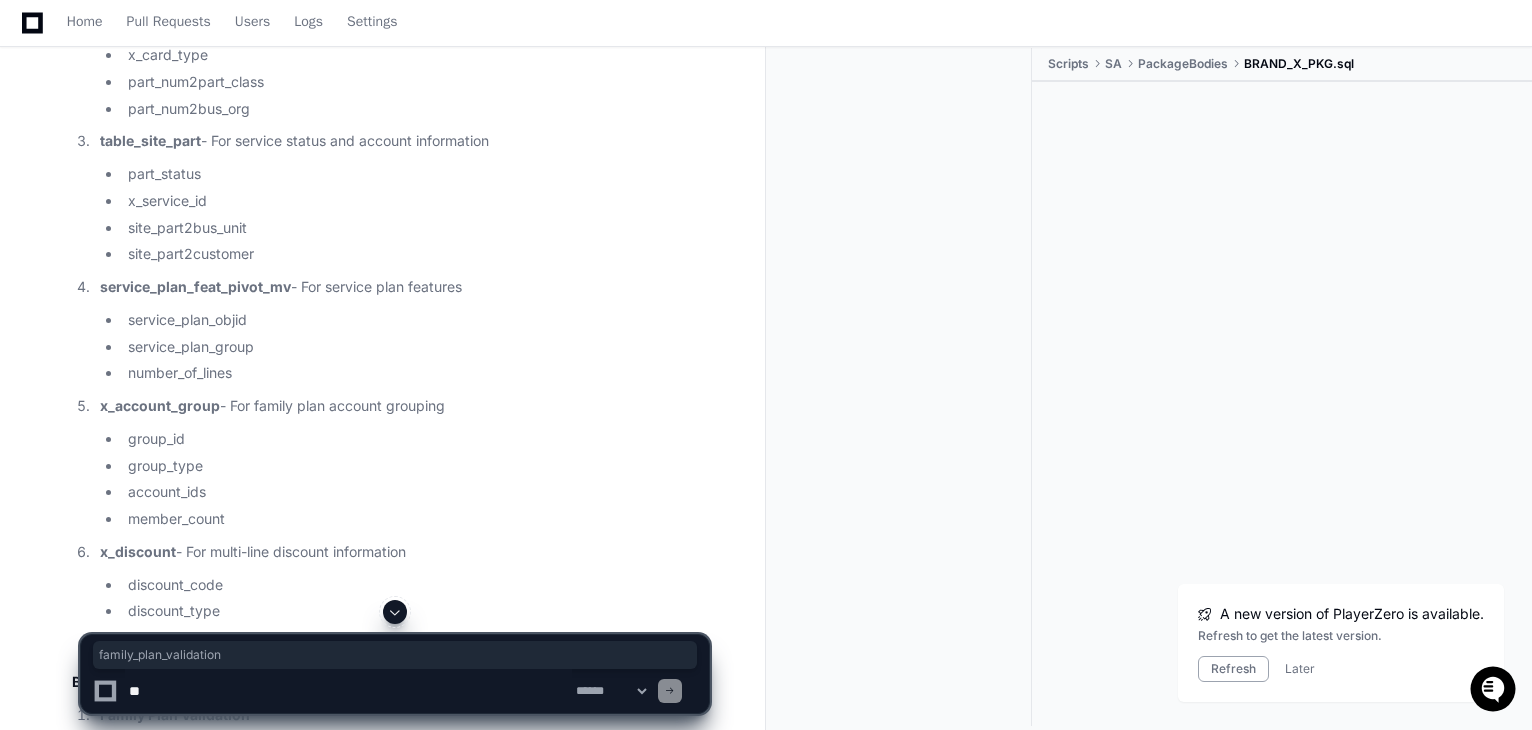 click on "Analysis of family_plan_validation Stored Procedure" 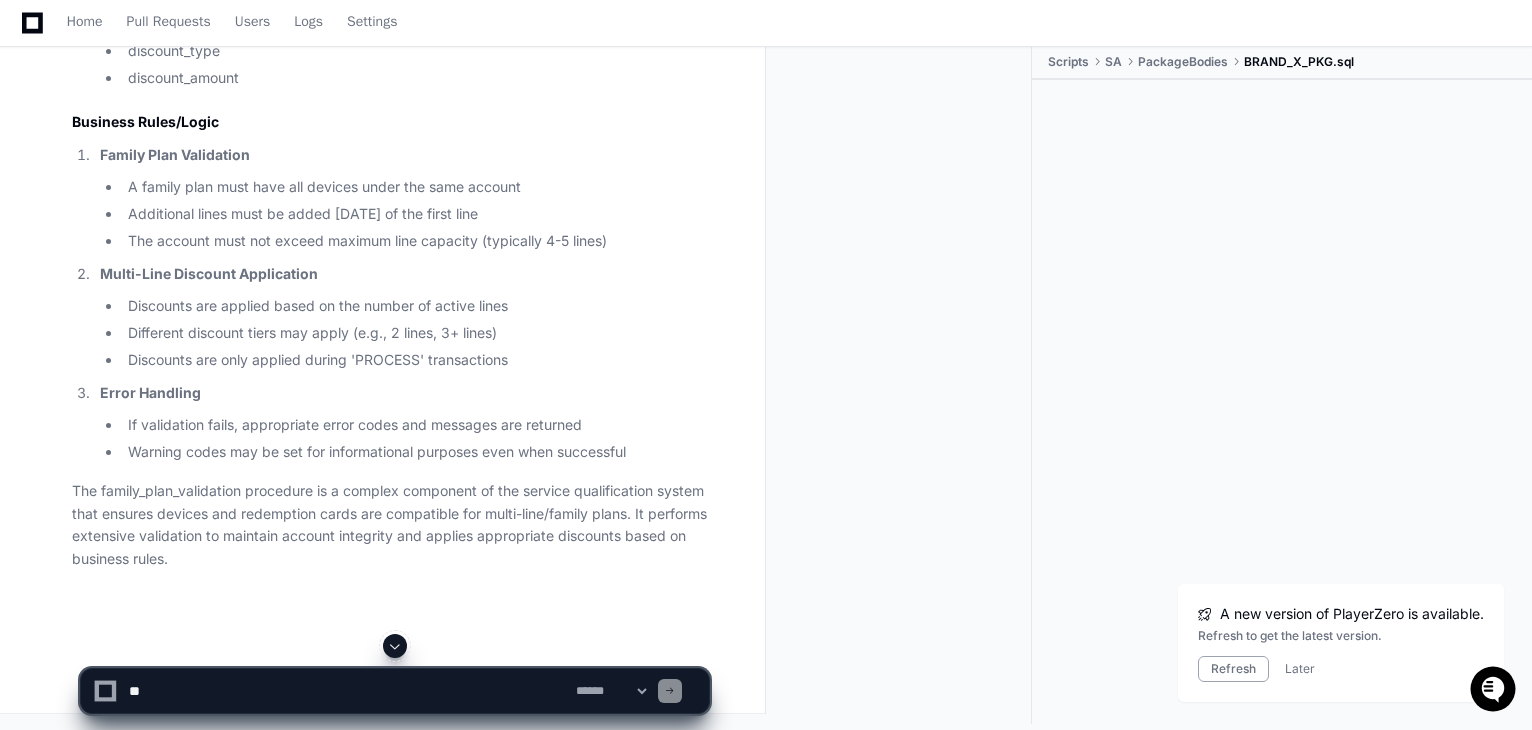 scroll, scrollTop: 15582, scrollLeft: 0, axis: vertical 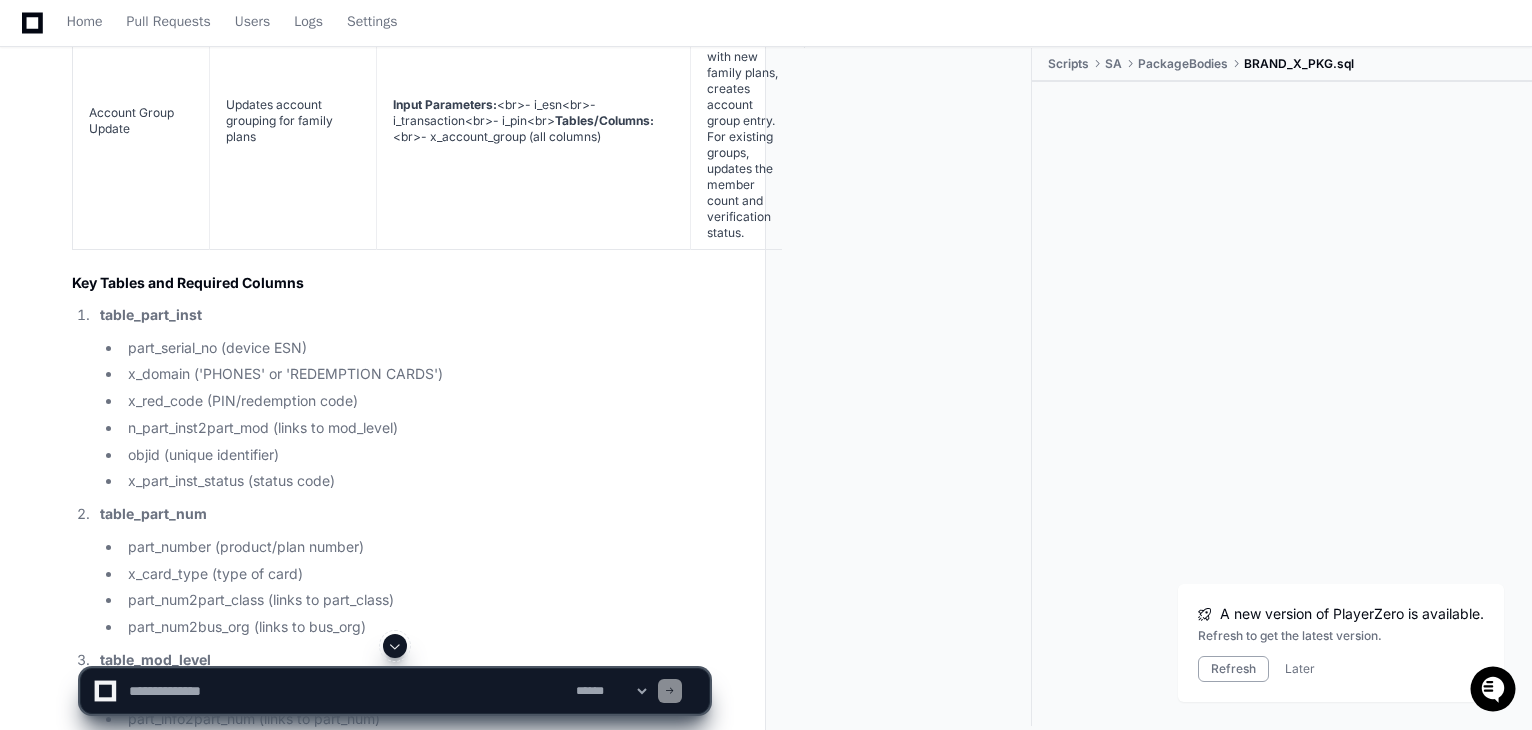click on "Input Parameters:  <br>- i_esn<br>- i_pin<br>- i_transaction" 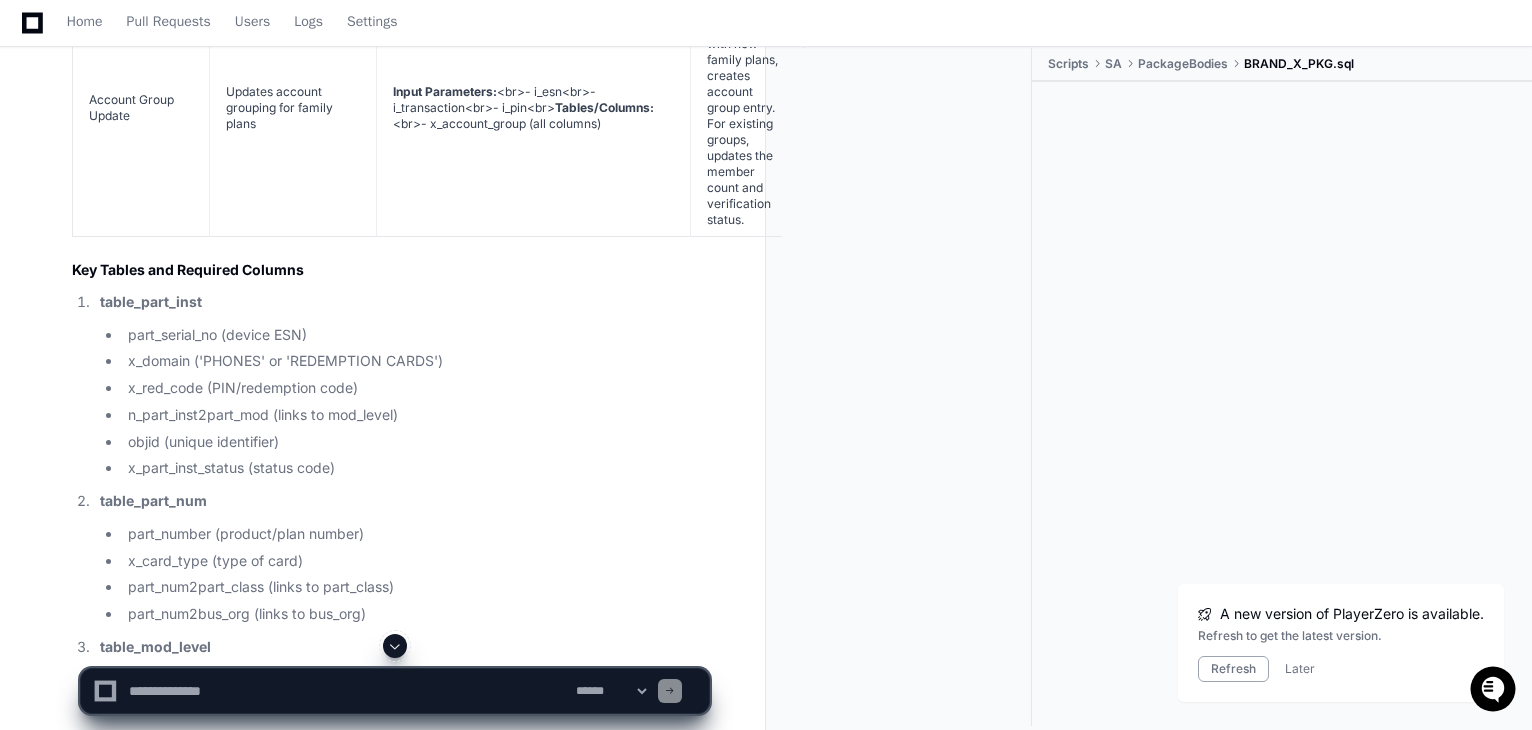scroll, scrollTop: 18311, scrollLeft: 0, axis: vertical 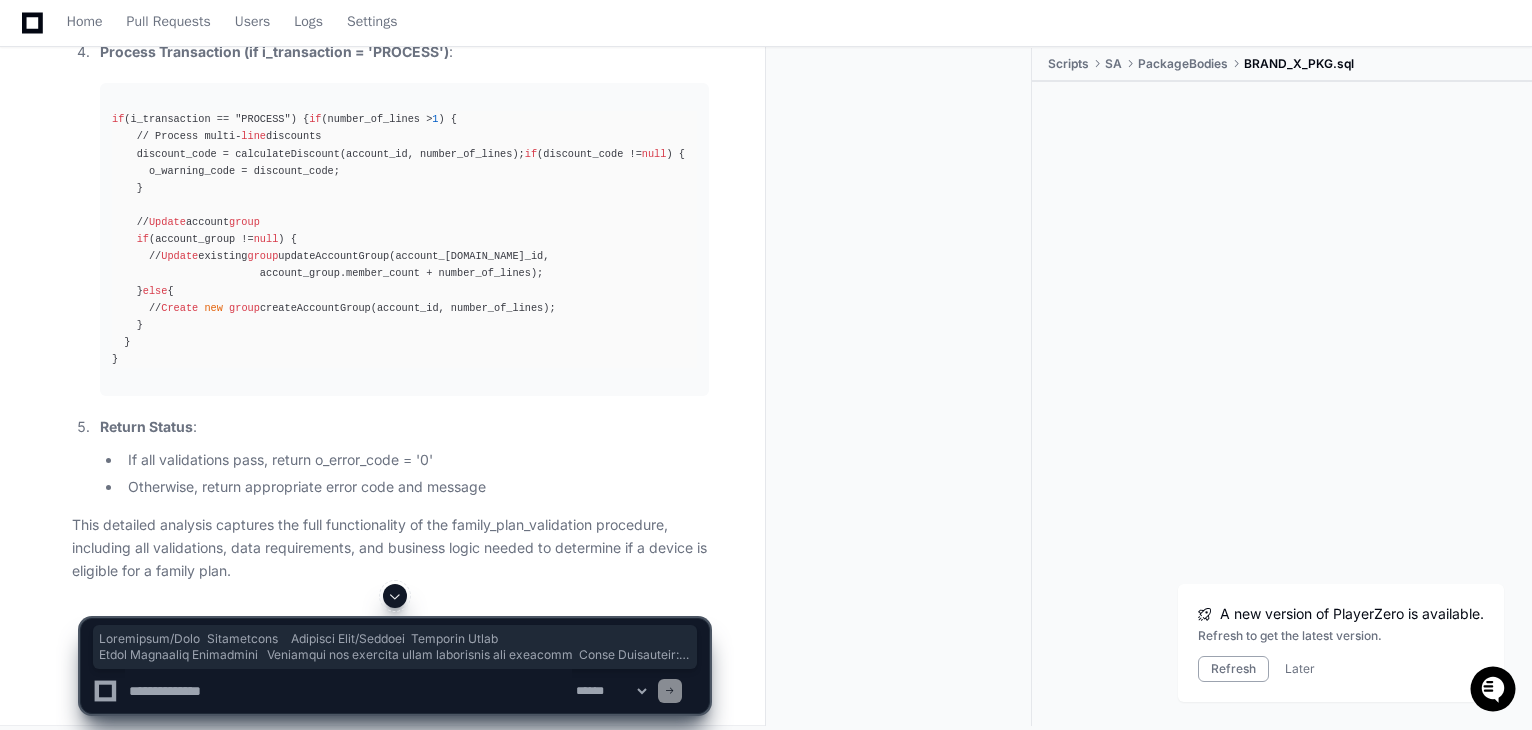 drag, startPoint x: 86, startPoint y: 171, endPoint x: 717, endPoint y: 247, distance: 635.56036 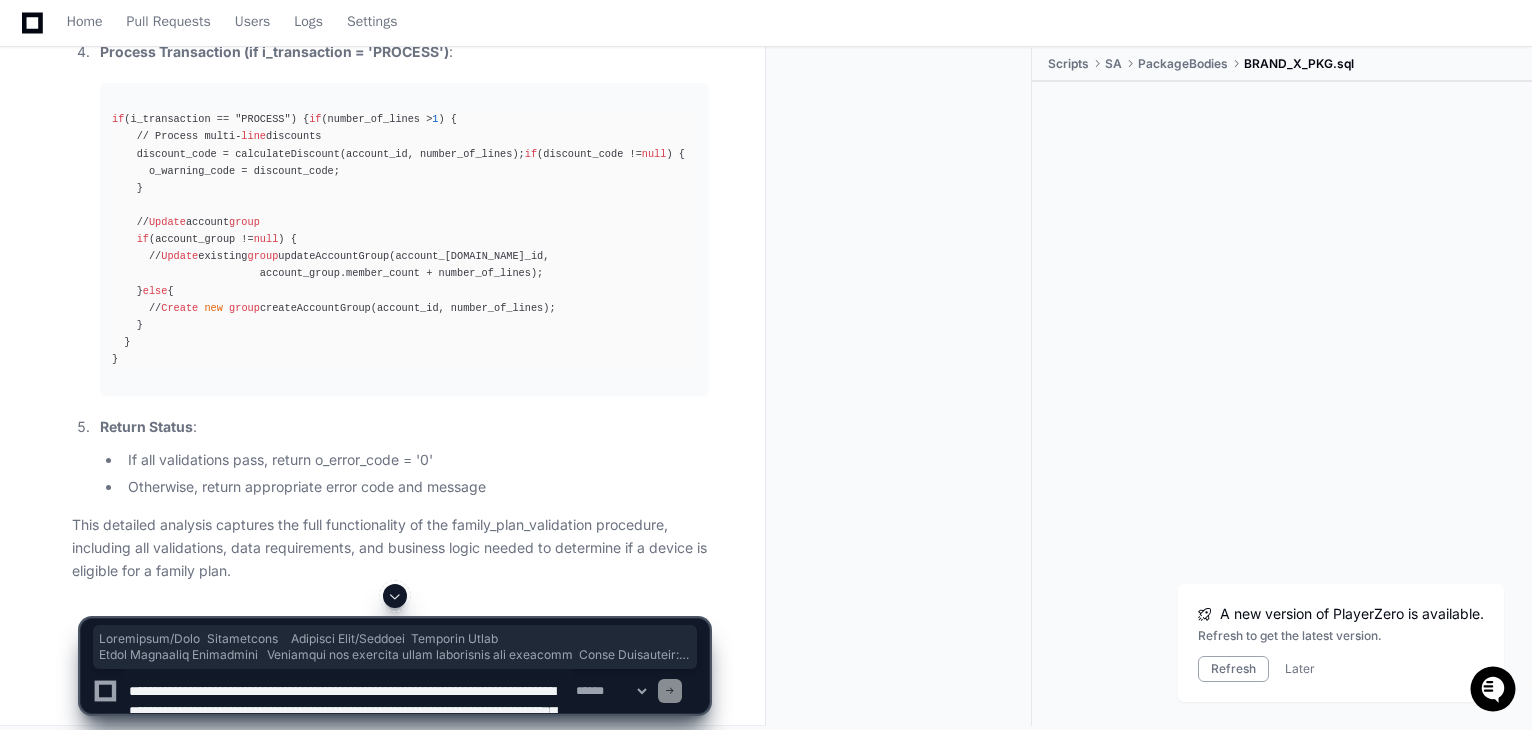 scroll, scrollTop: 106, scrollLeft: 0, axis: vertical 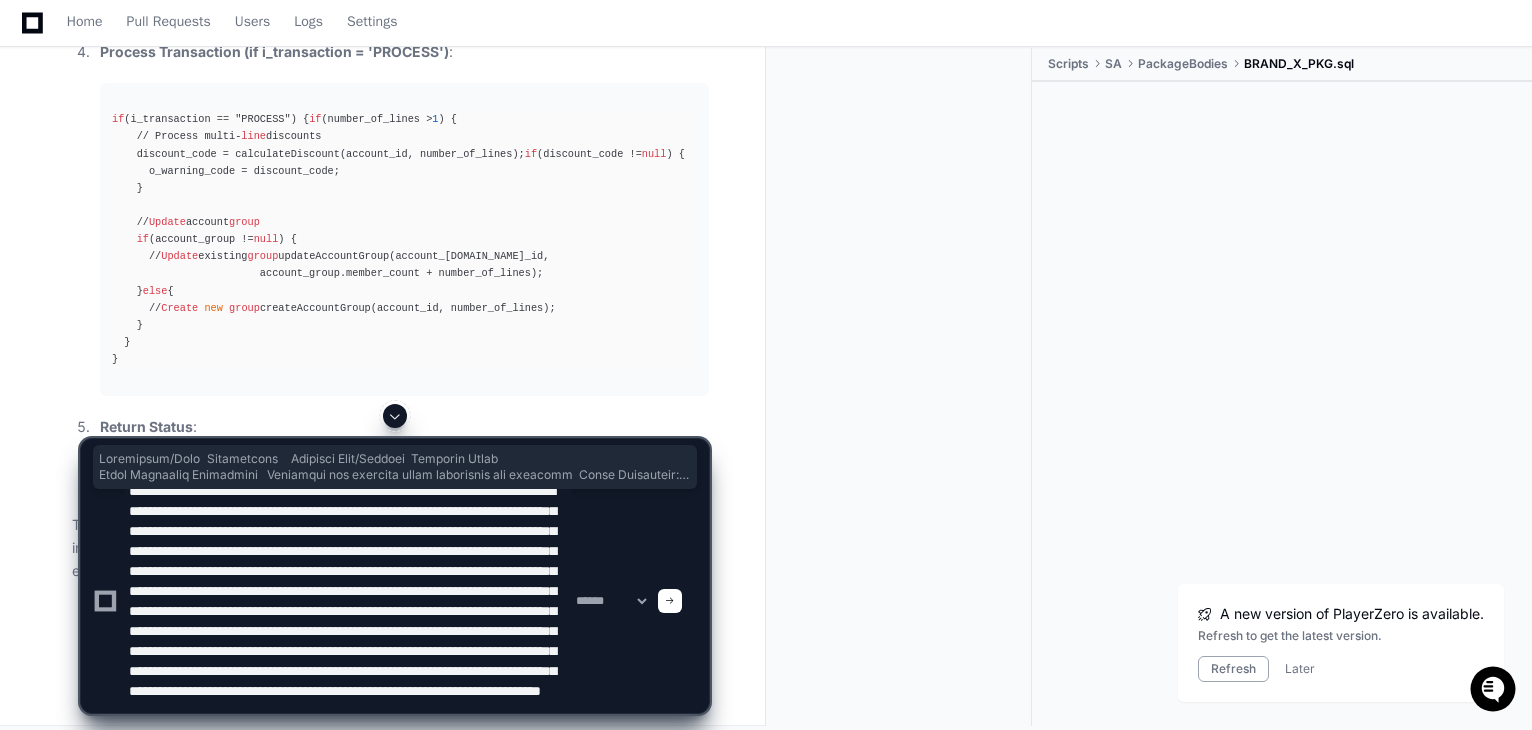 type 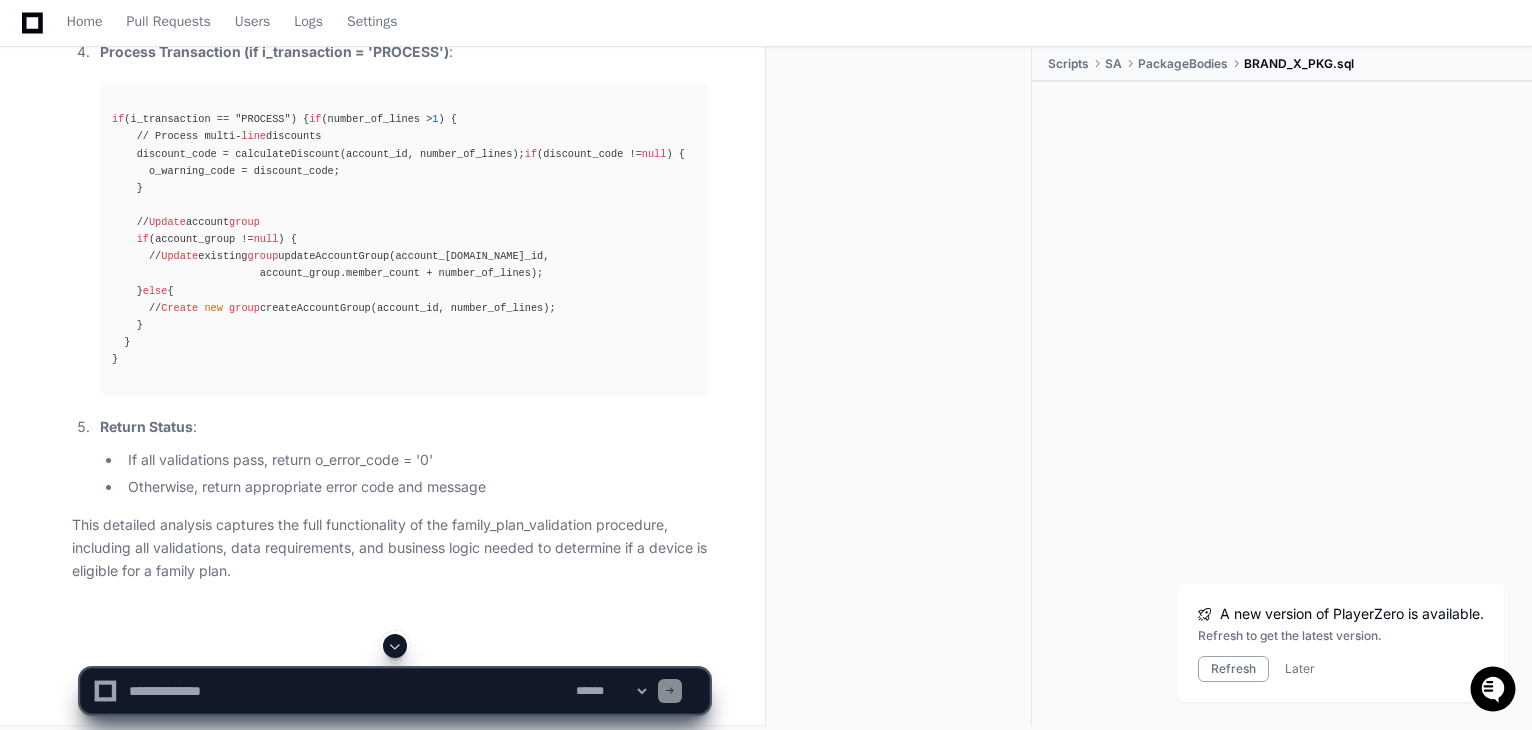 scroll, scrollTop: 0, scrollLeft: 0, axis: both 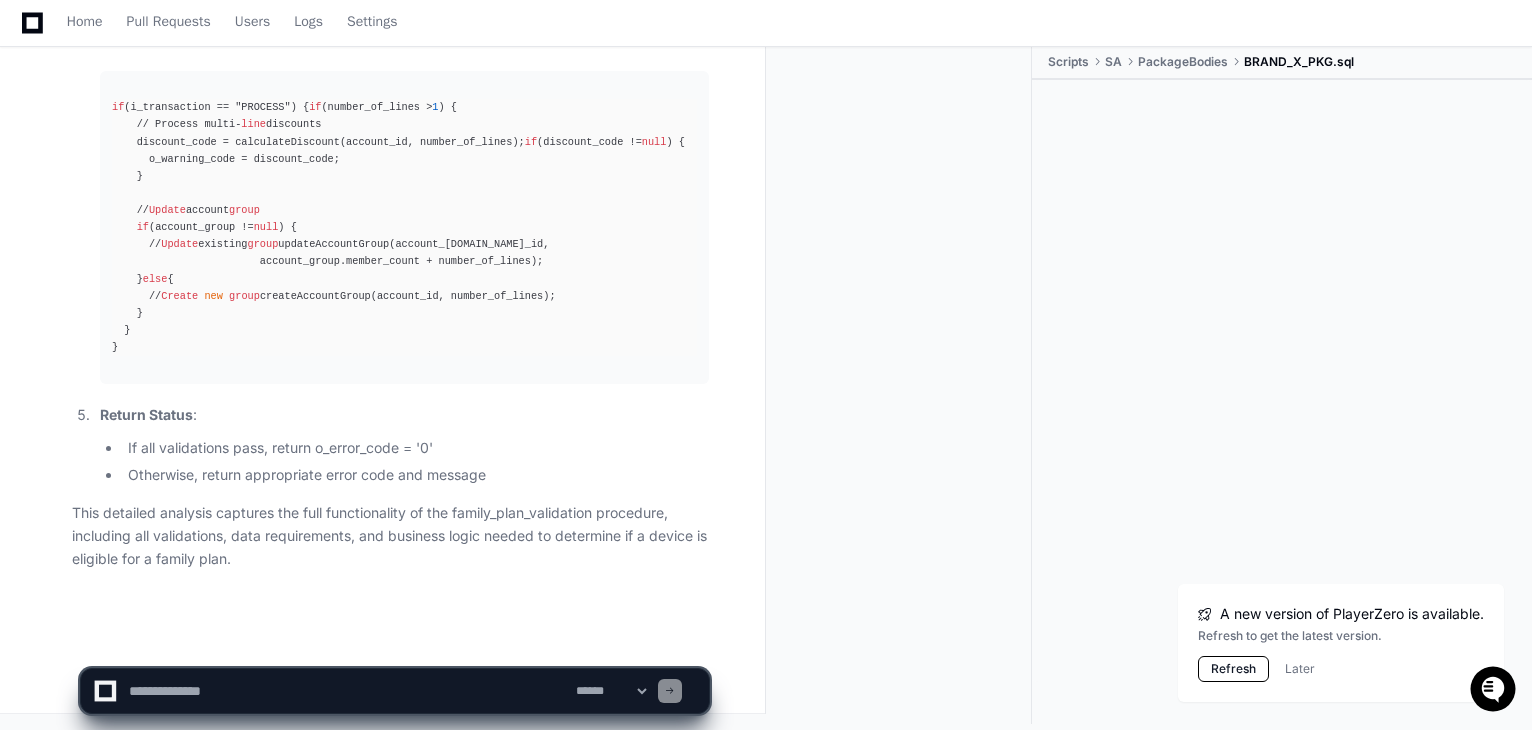 click on "Refresh" at bounding box center (1233, 669) 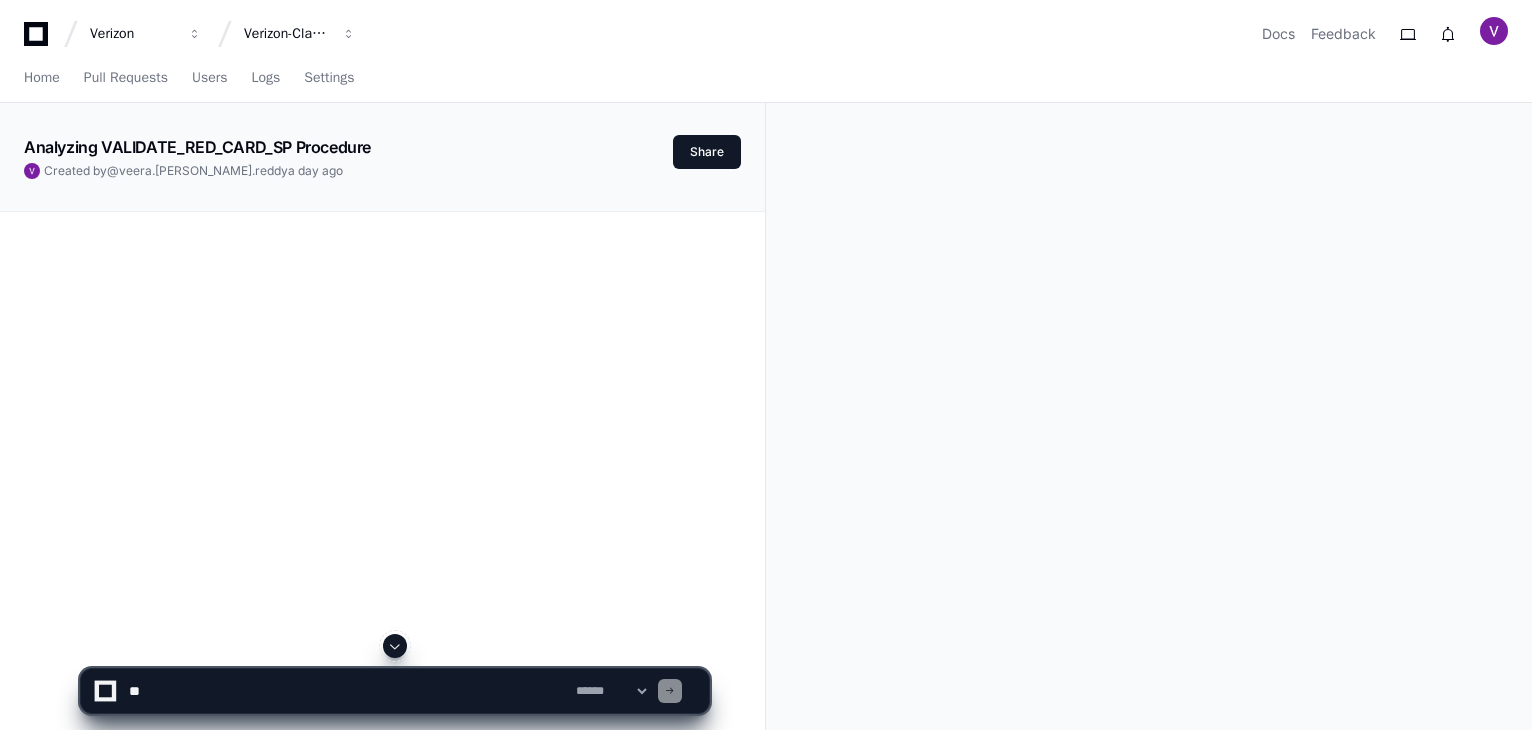 scroll, scrollTop: 0, scrollLeft: 0, axis: both 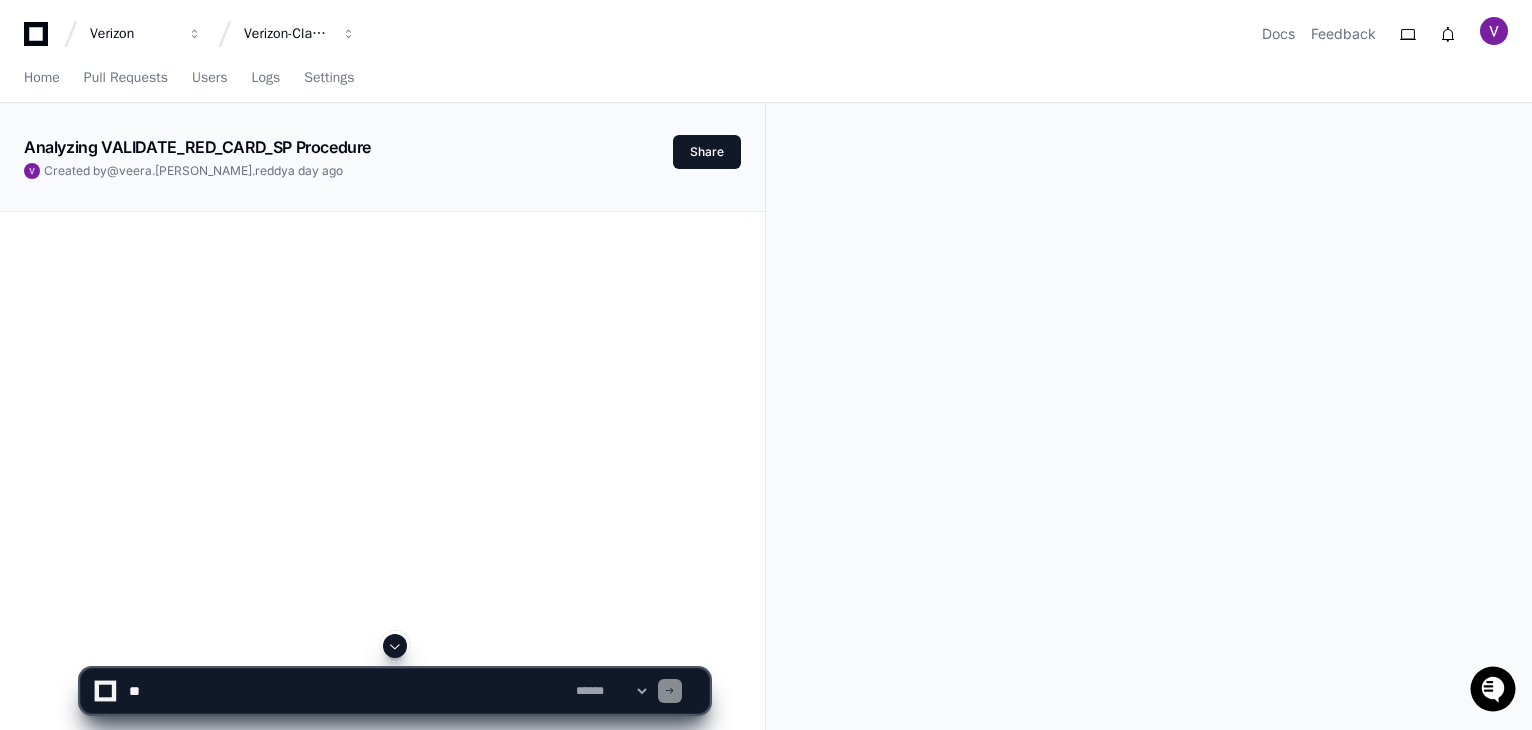 click 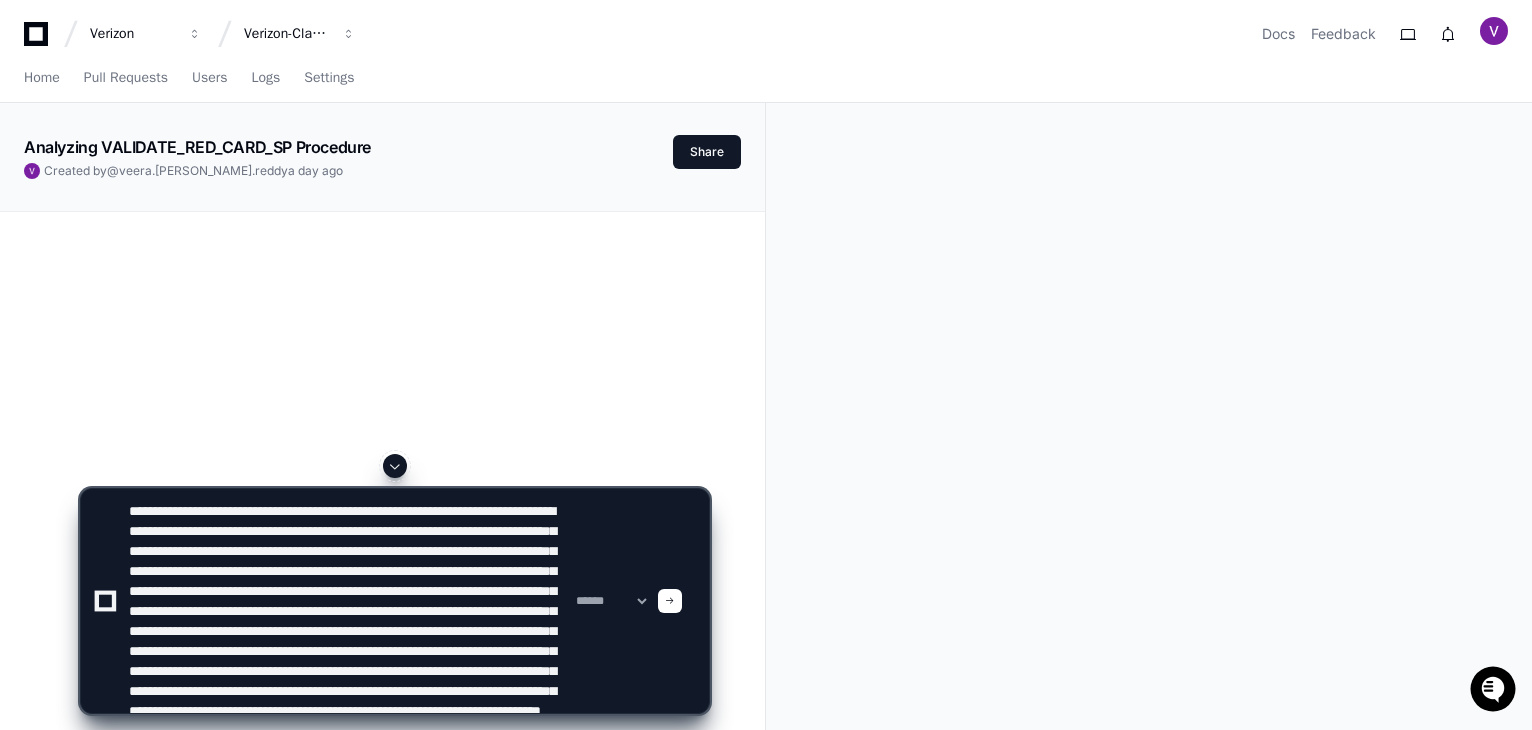 scroll, scrollTop: 106, scrollLeft: 0, axis: vertical 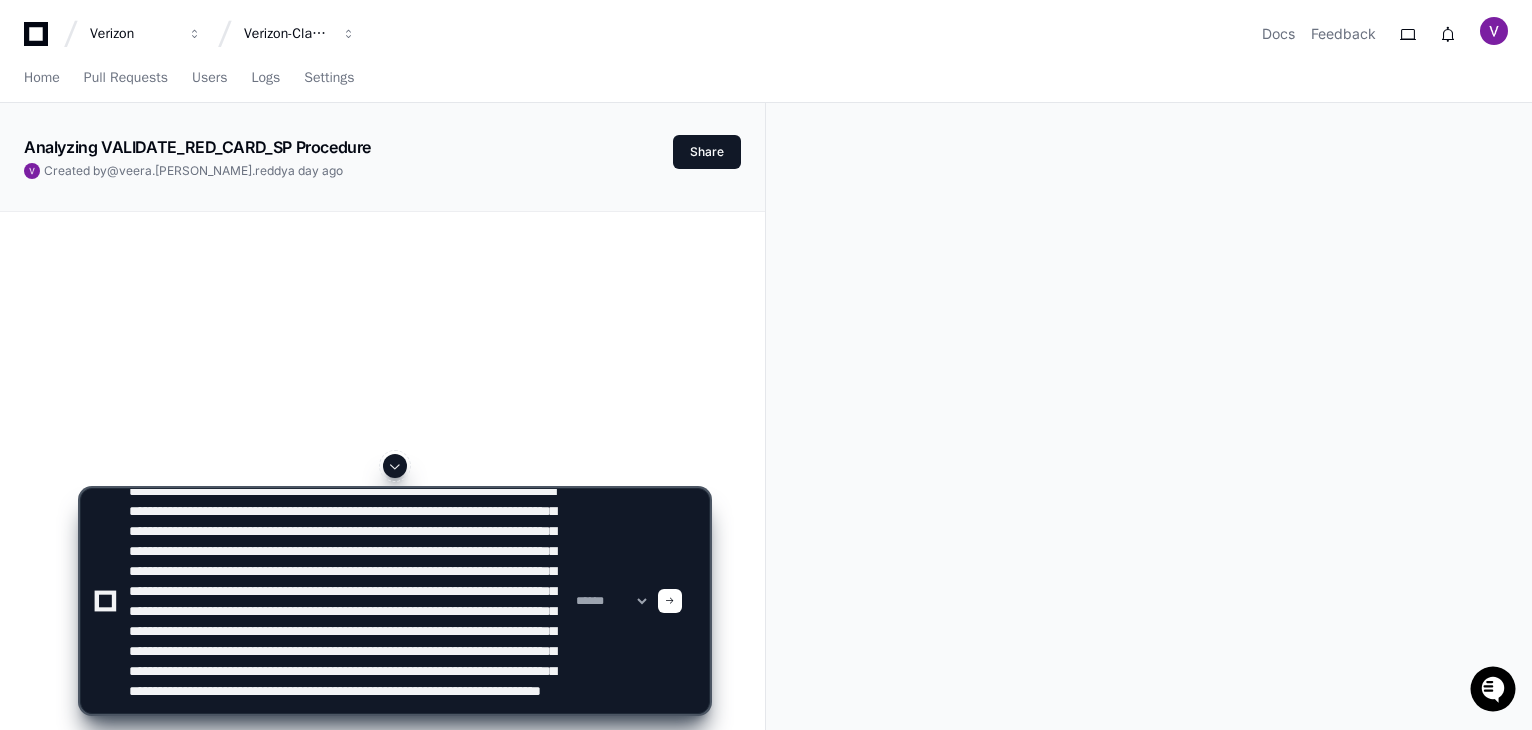 type on "**********" 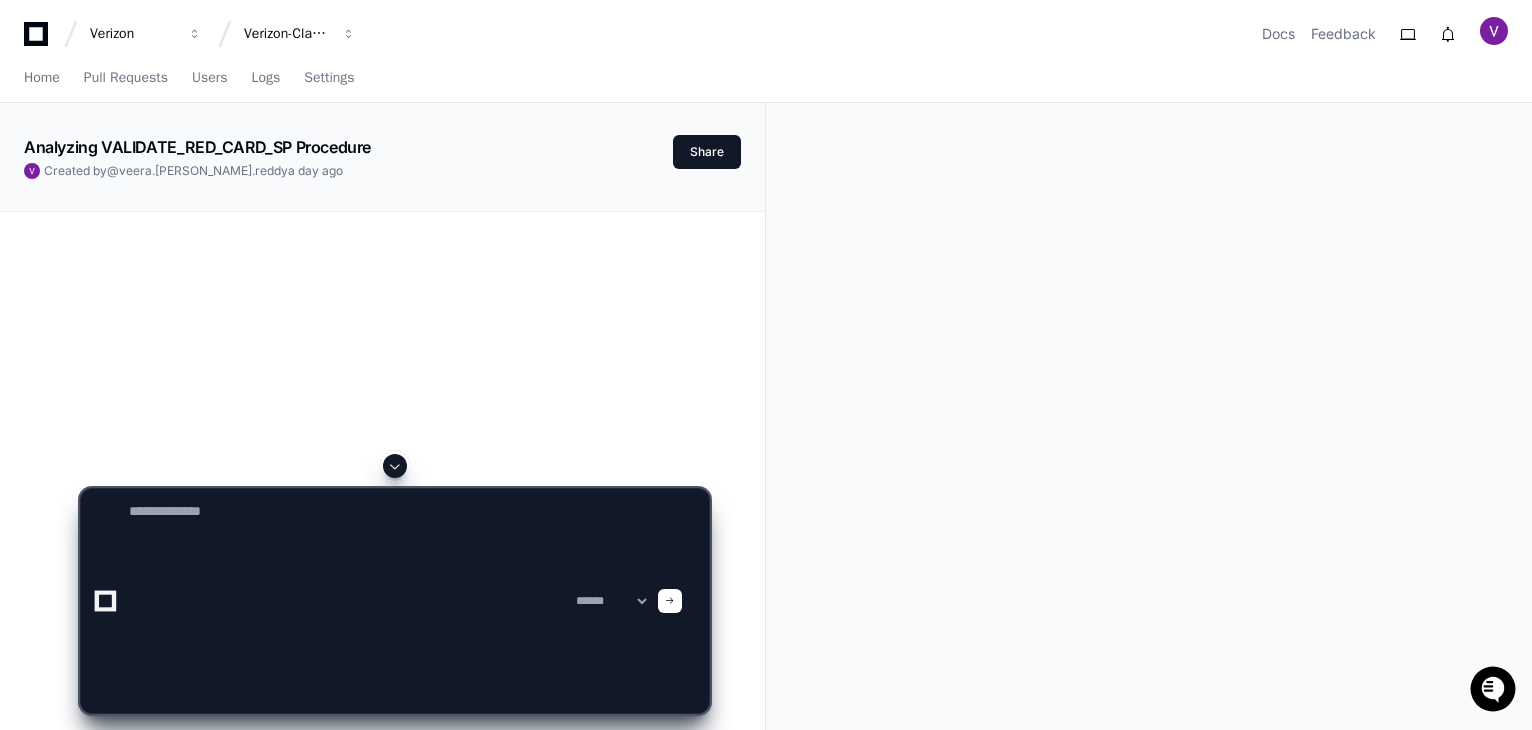 scroll, scrollTop: 0, scrollLeft: 0, axis: both 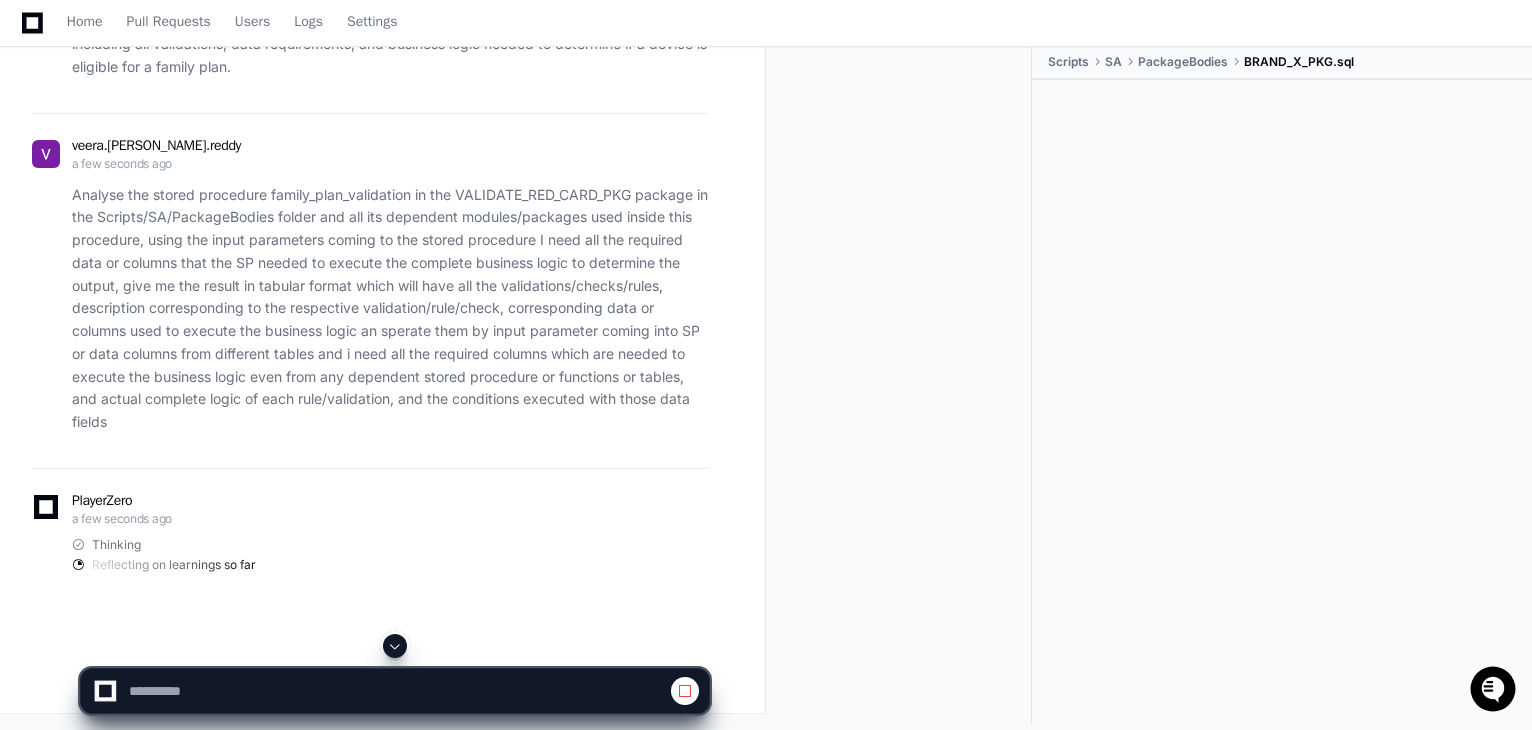 click 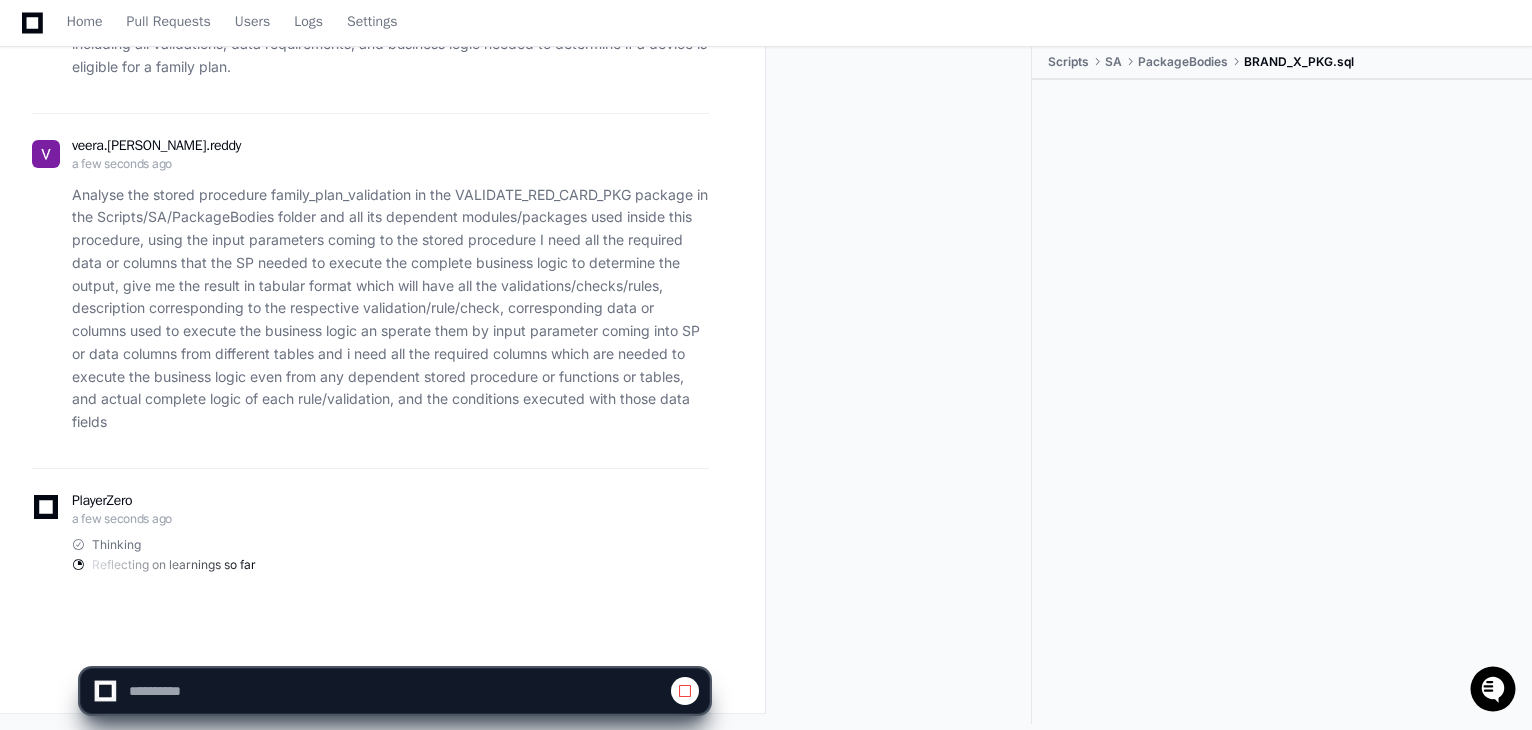 scroll, scrollTop: 24582, scrollLeft: 0, axis: vertical 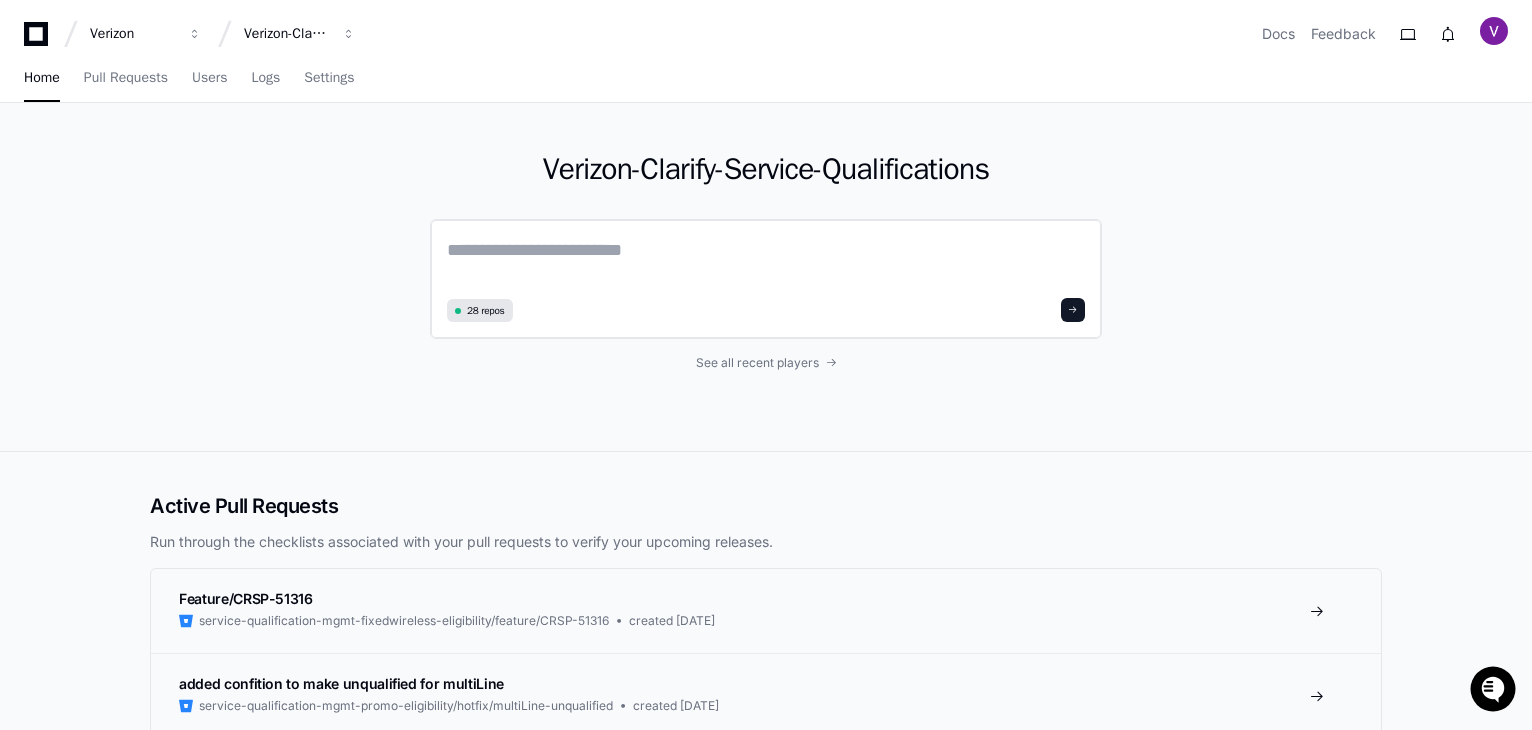 click 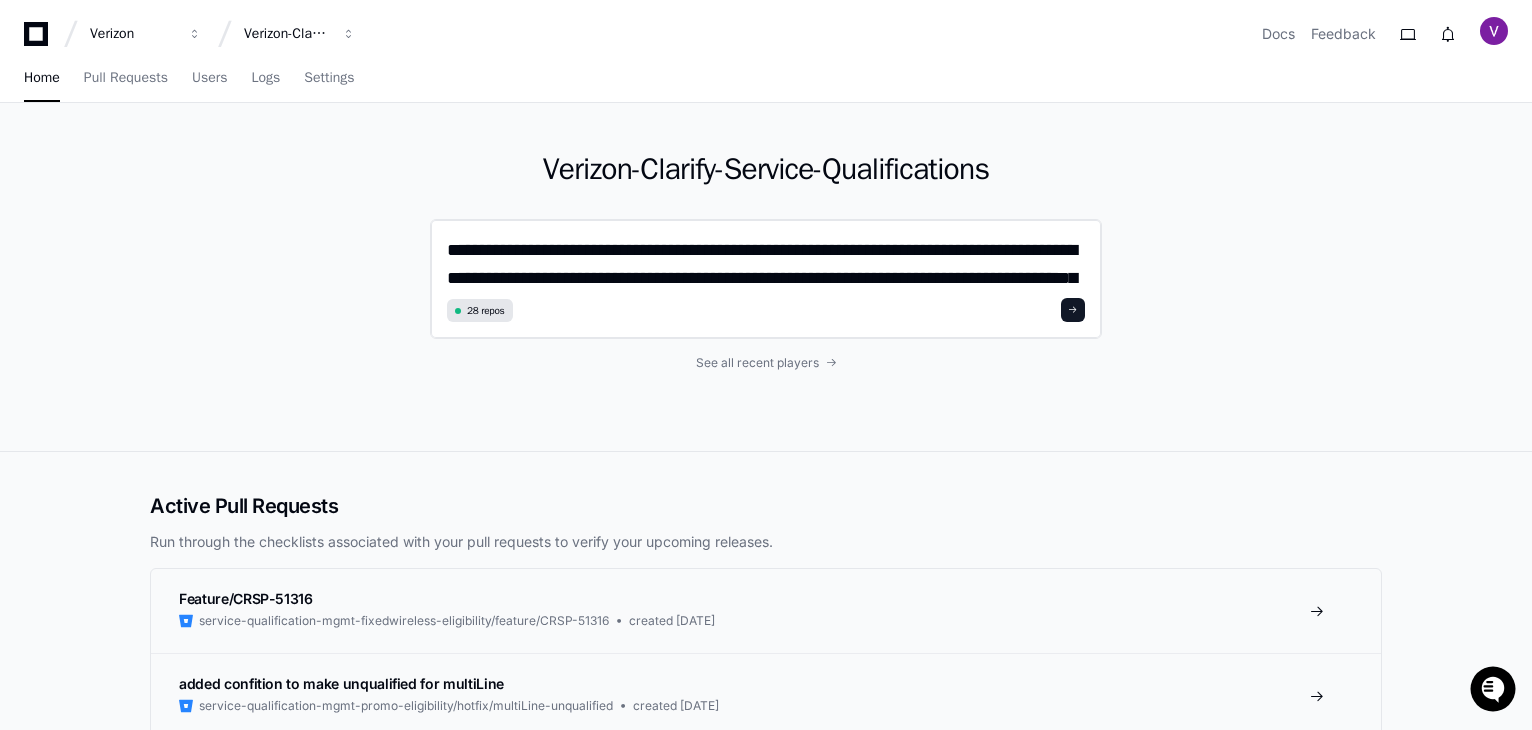 scroll, scrollTop: 0, scrollLeft: 0, axis: both 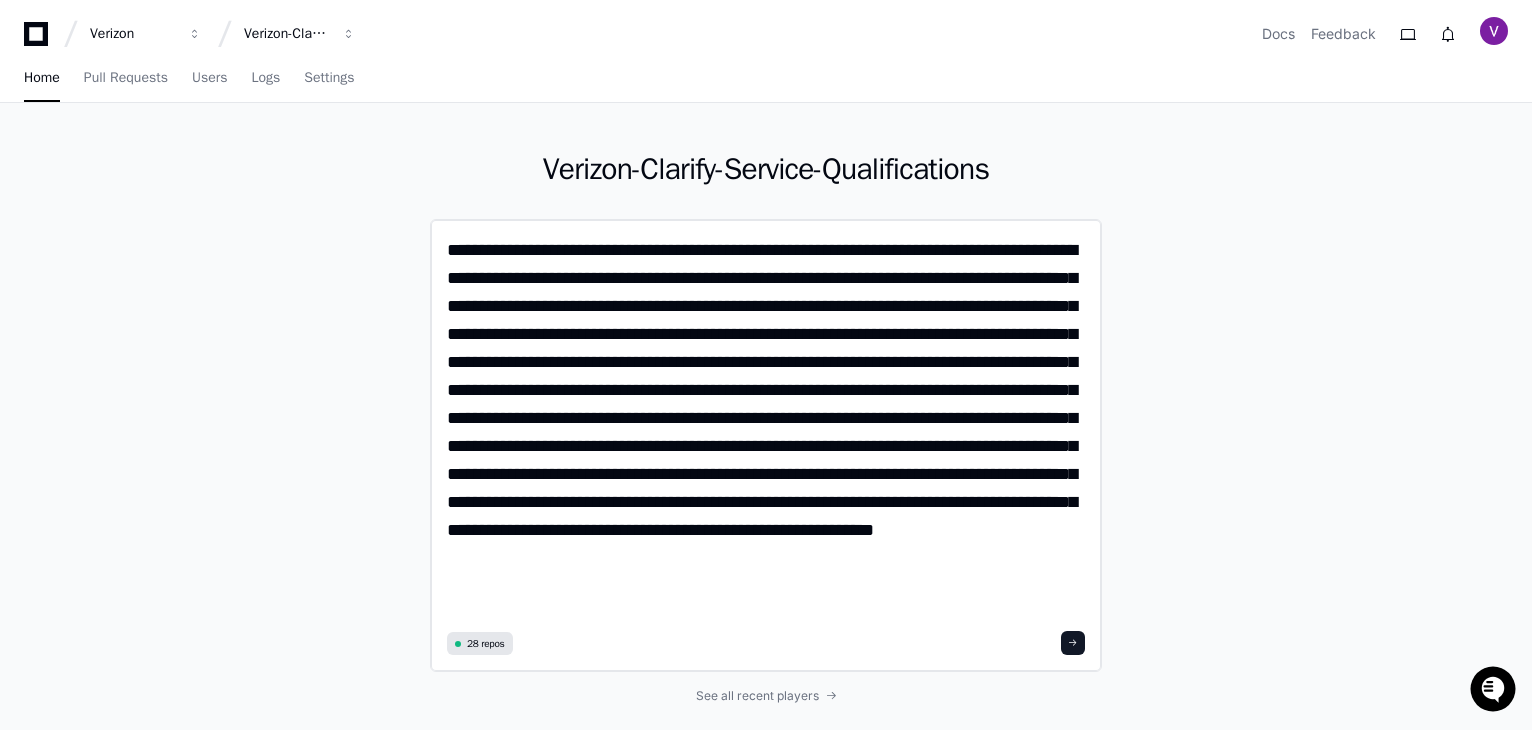 type on "**********" 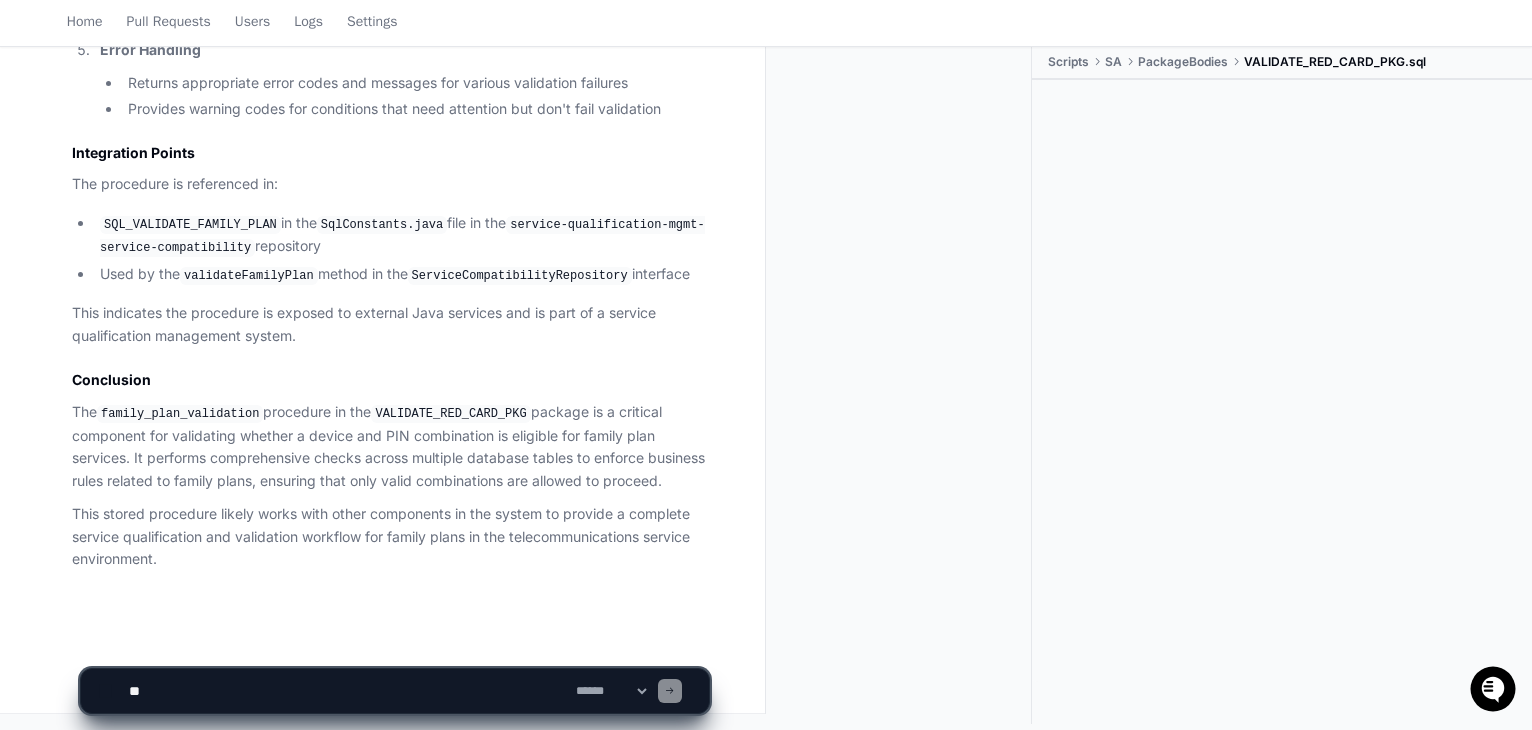 scroll, scrollTop: 4196, scrollLeft: 0, axis: vertical 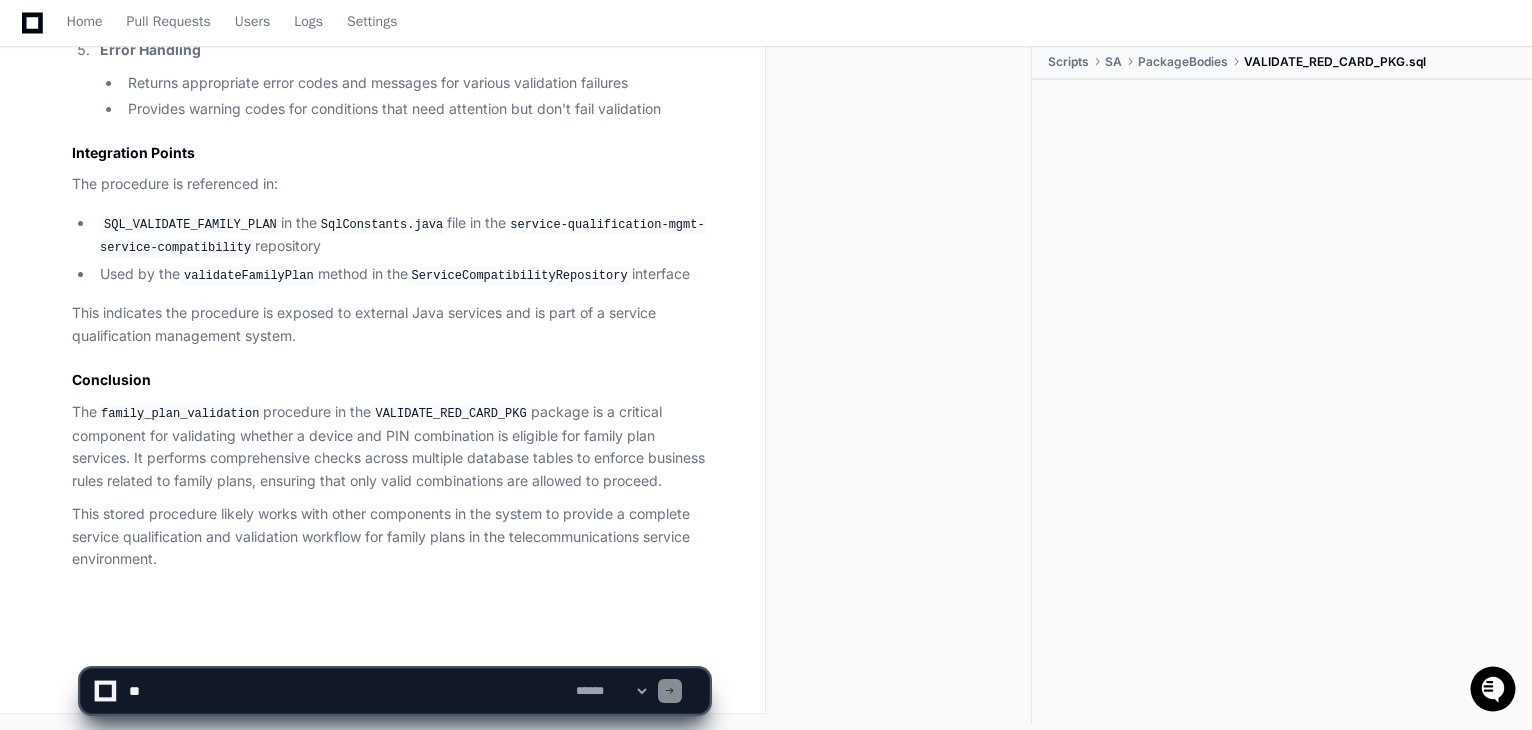 click 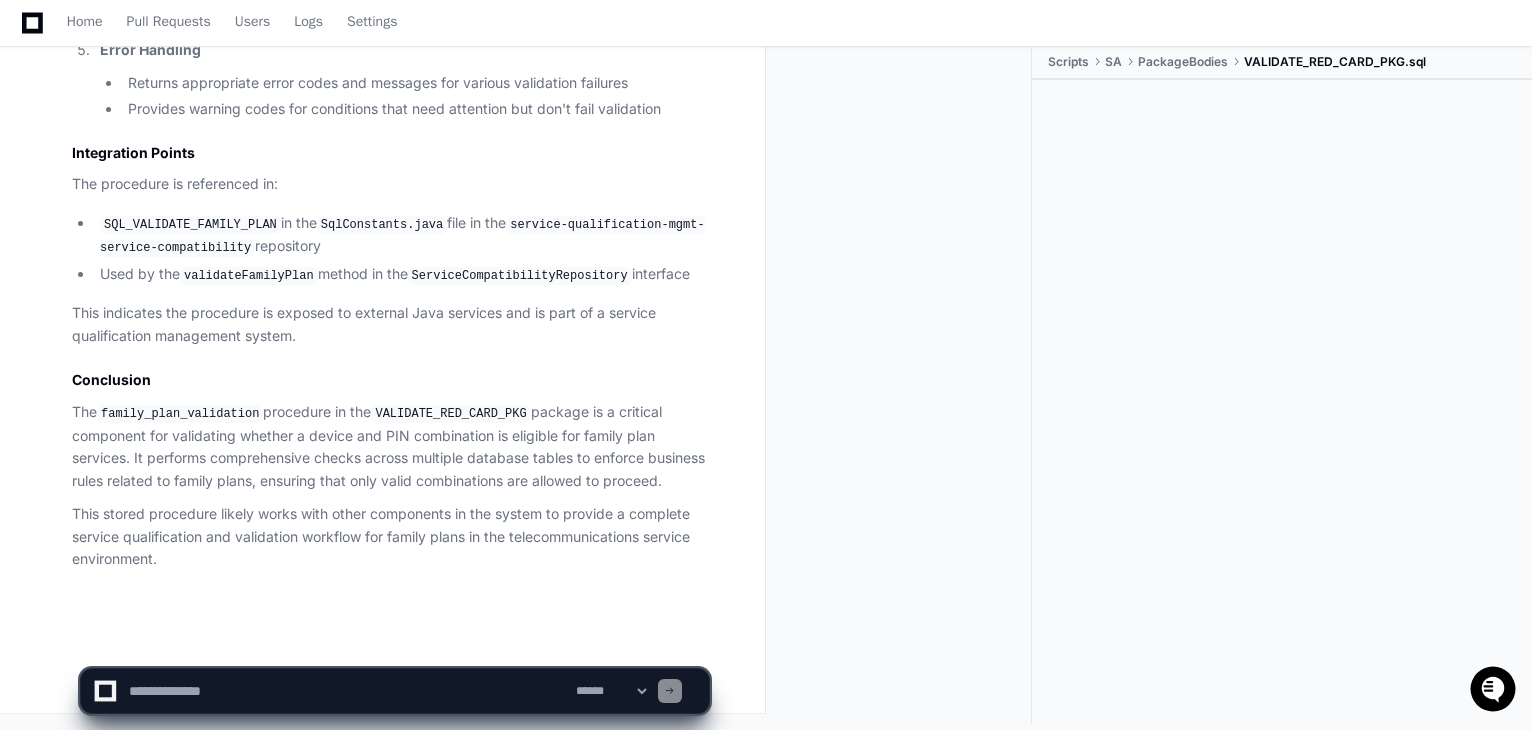 scroll, scrollTop: 0, scrollLeft: 0, axis: both 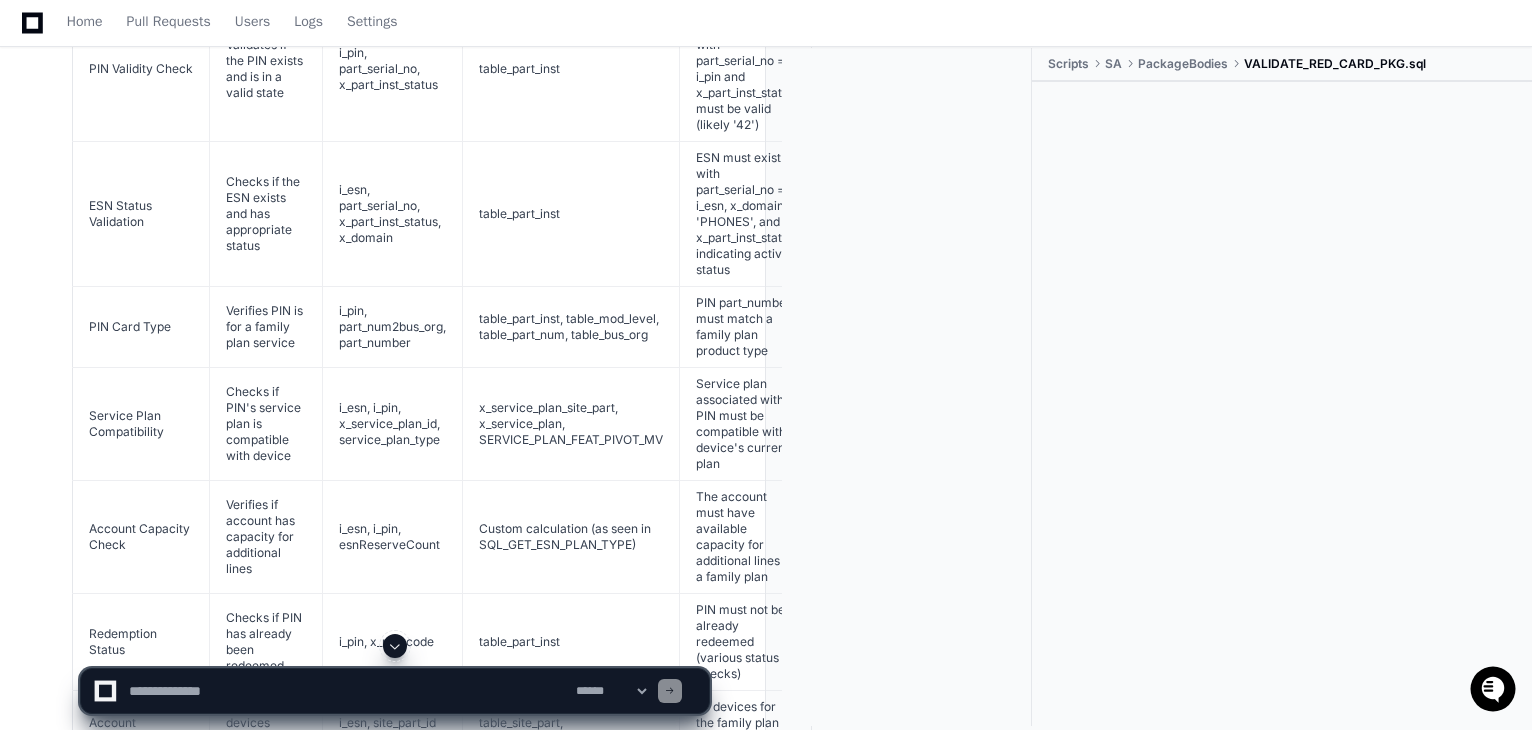 click 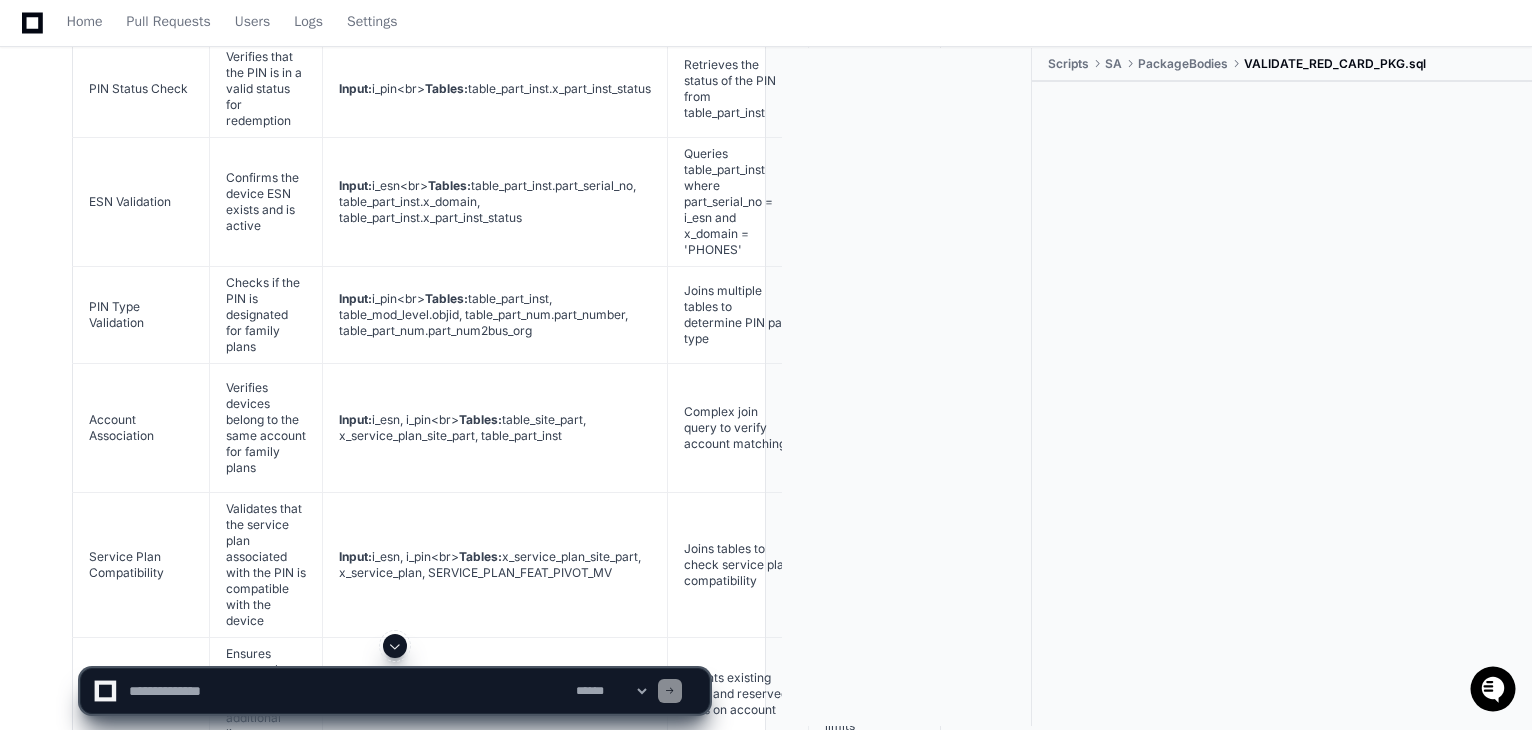 scroll, scrollTop: 9112, scrollLeft: 0, axis: vertical 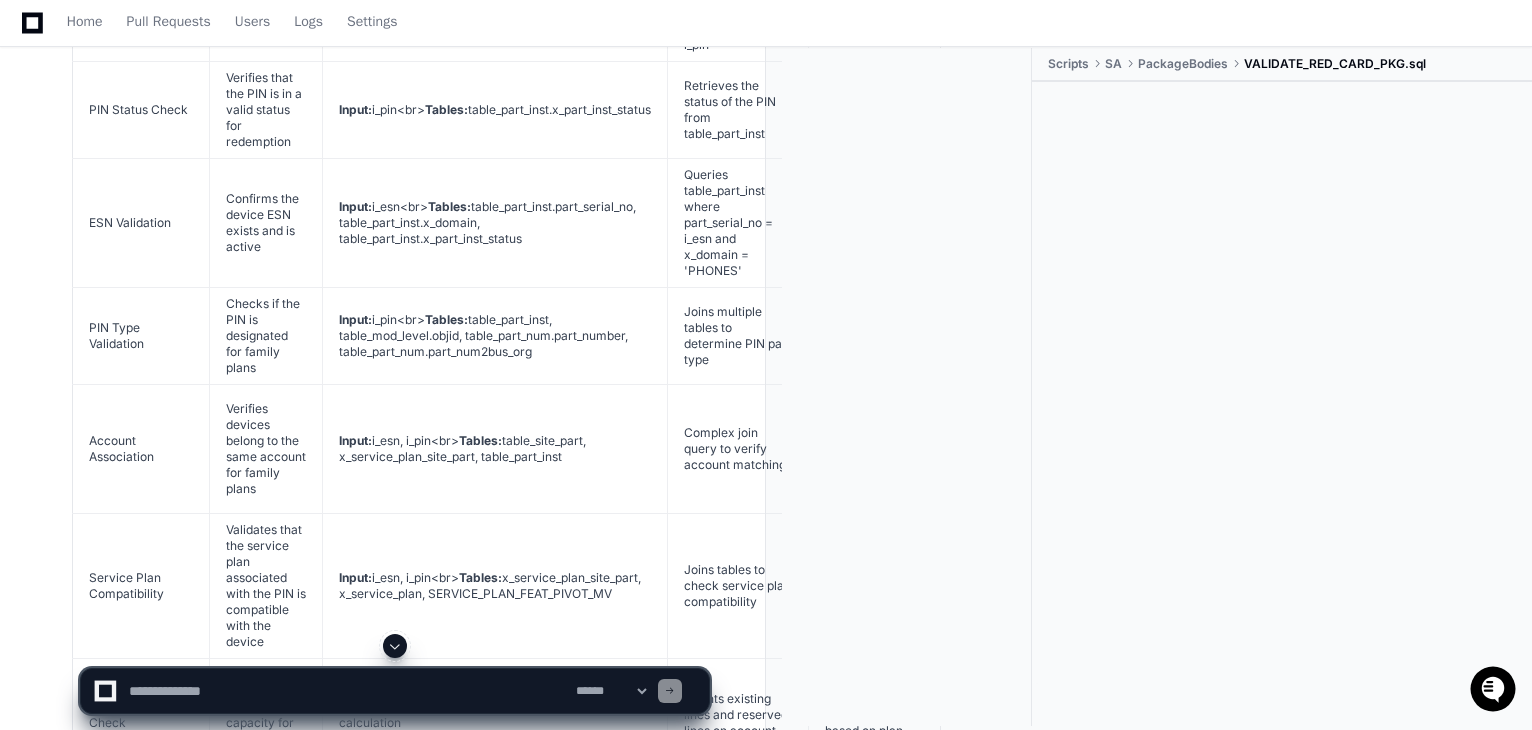 click 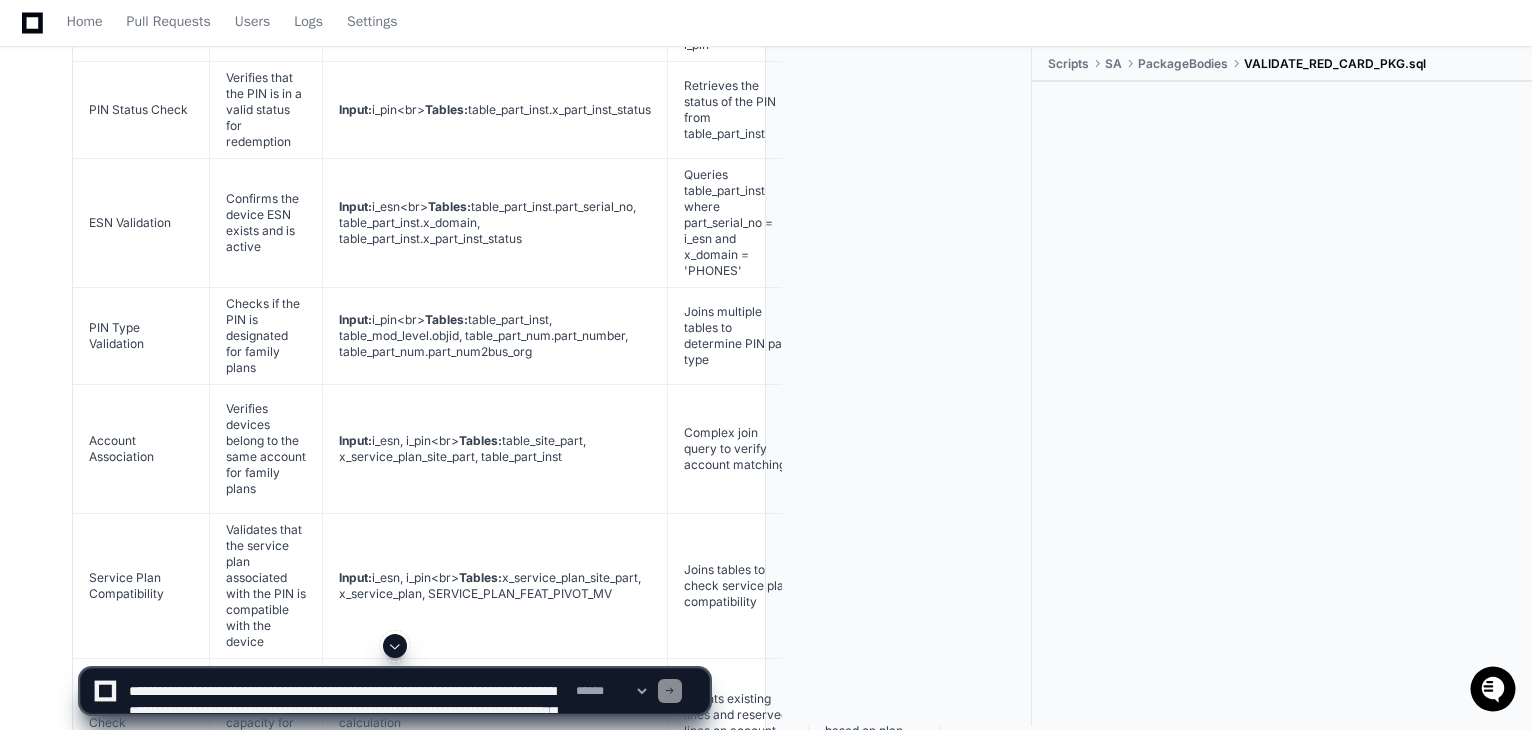 scroll, scrollTop: 106, scrollLeft: 0, axis: vertical 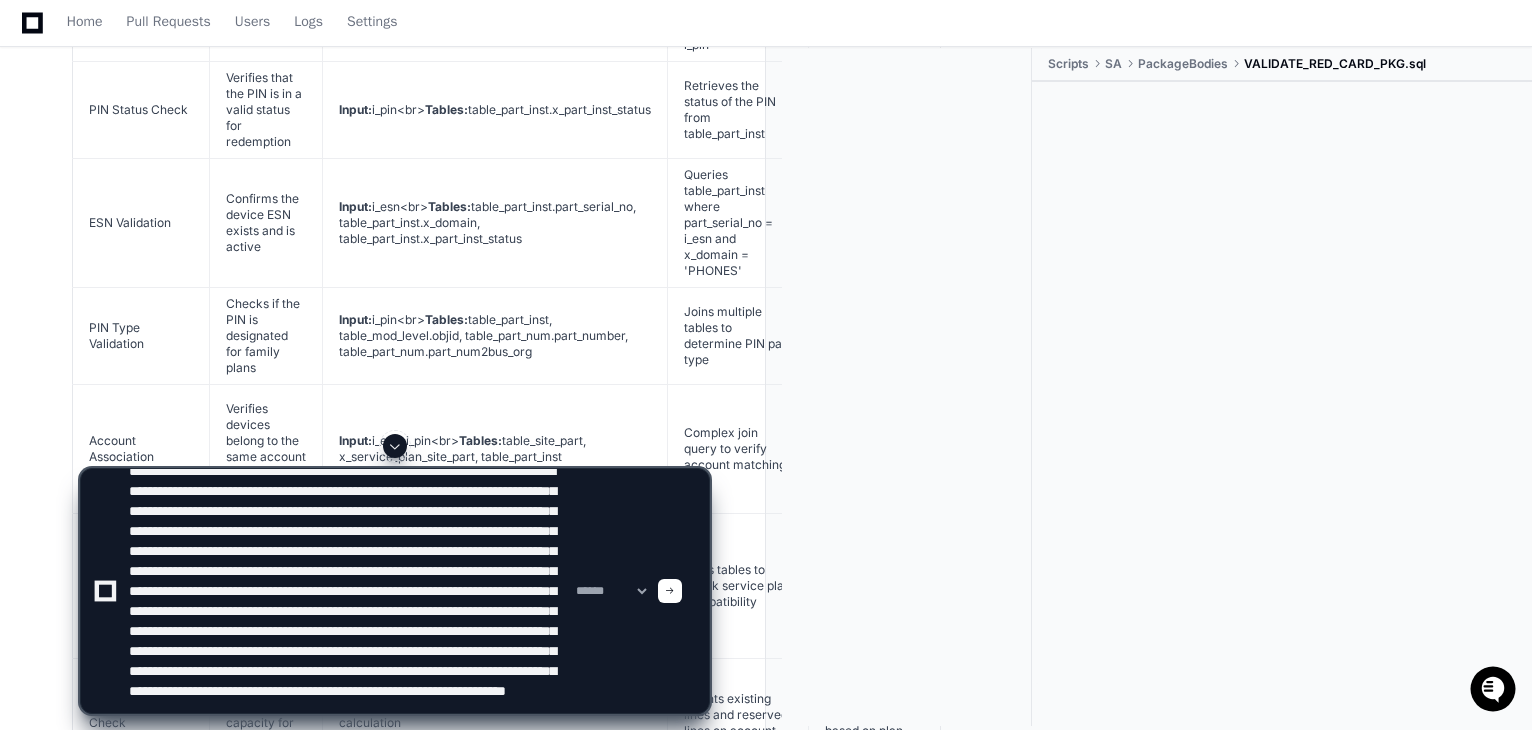 type 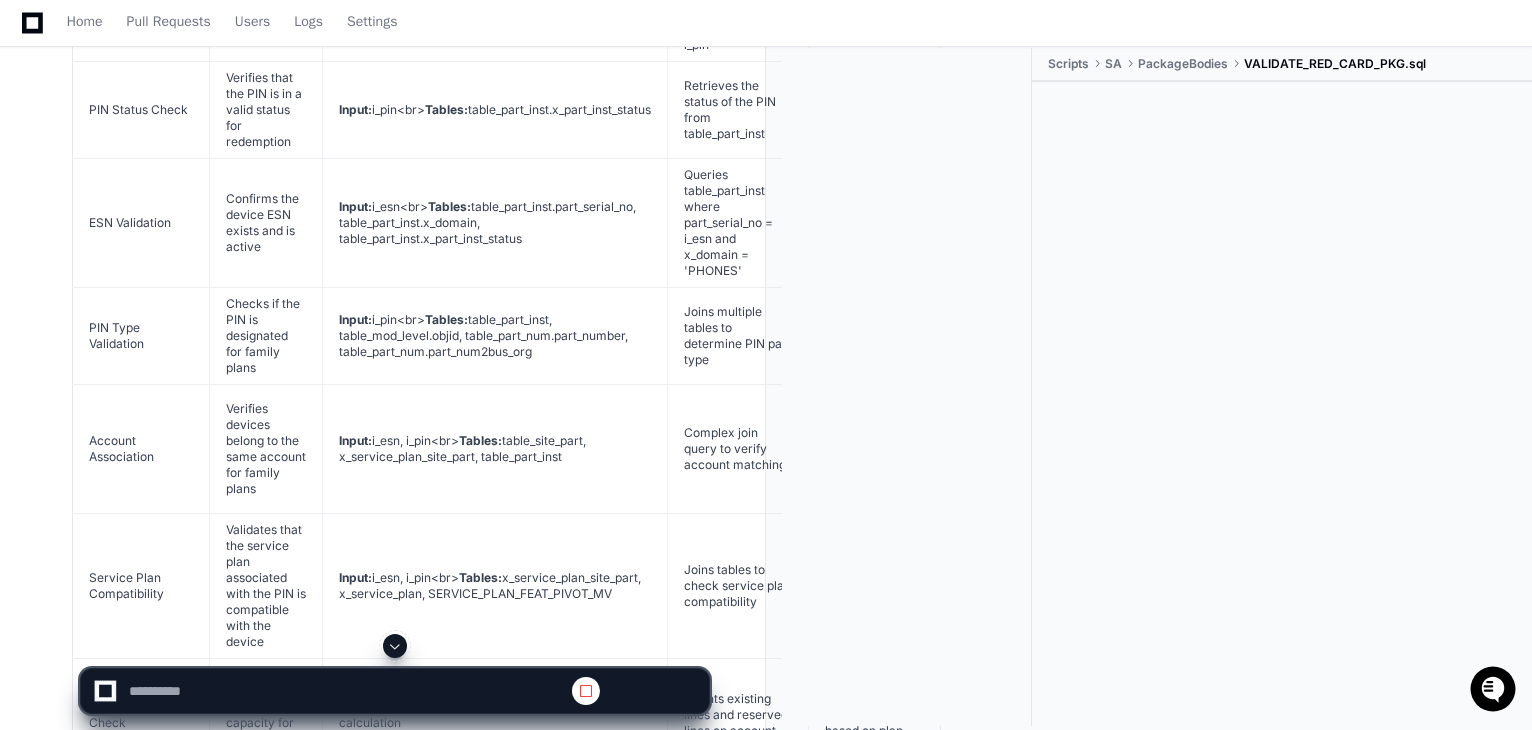 scroll, scrollTop: 0, scrollLeft: 0, axis: both 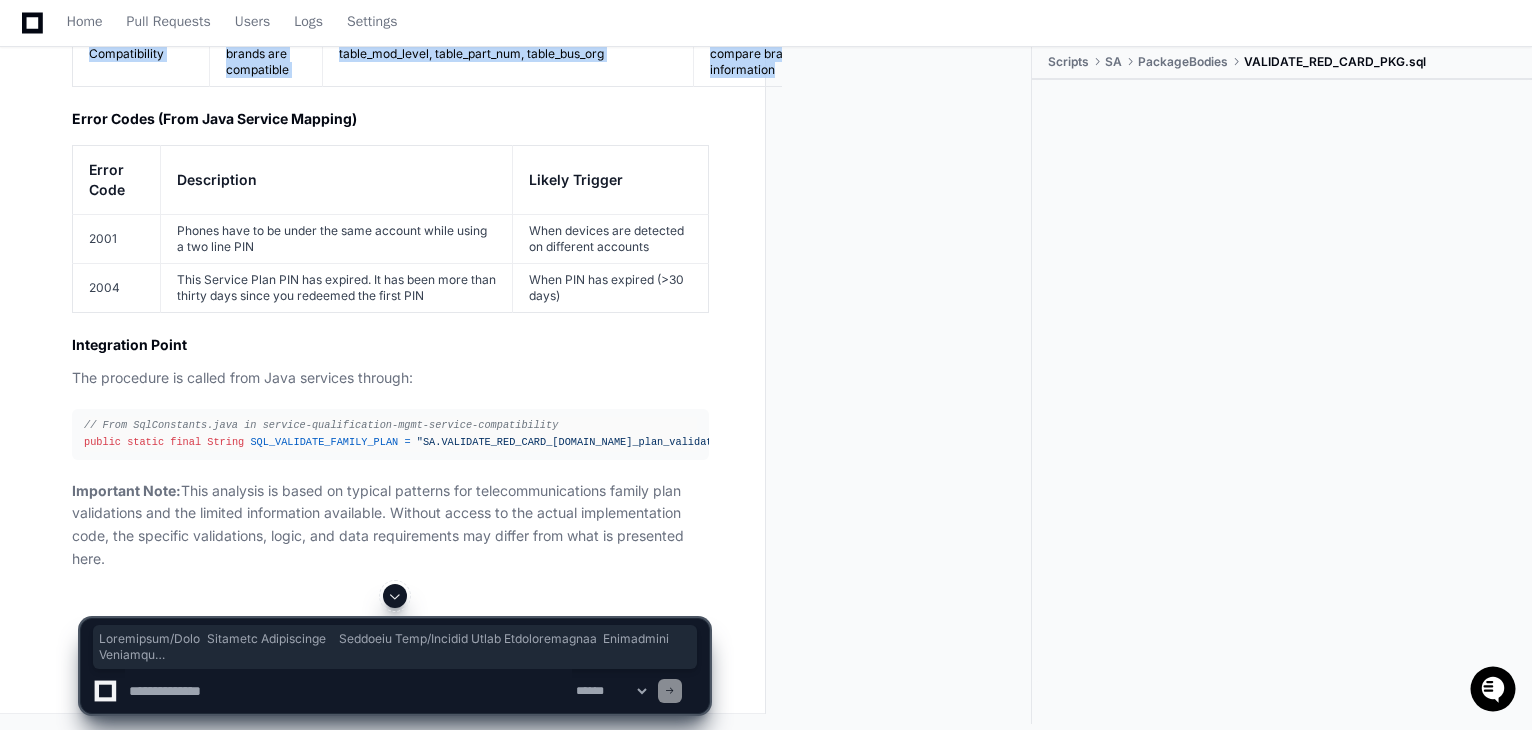drag, startPoint x: 89, startPoint y: 89, endPoint x: 748, endPoint y: 144, distance: 661.29114 